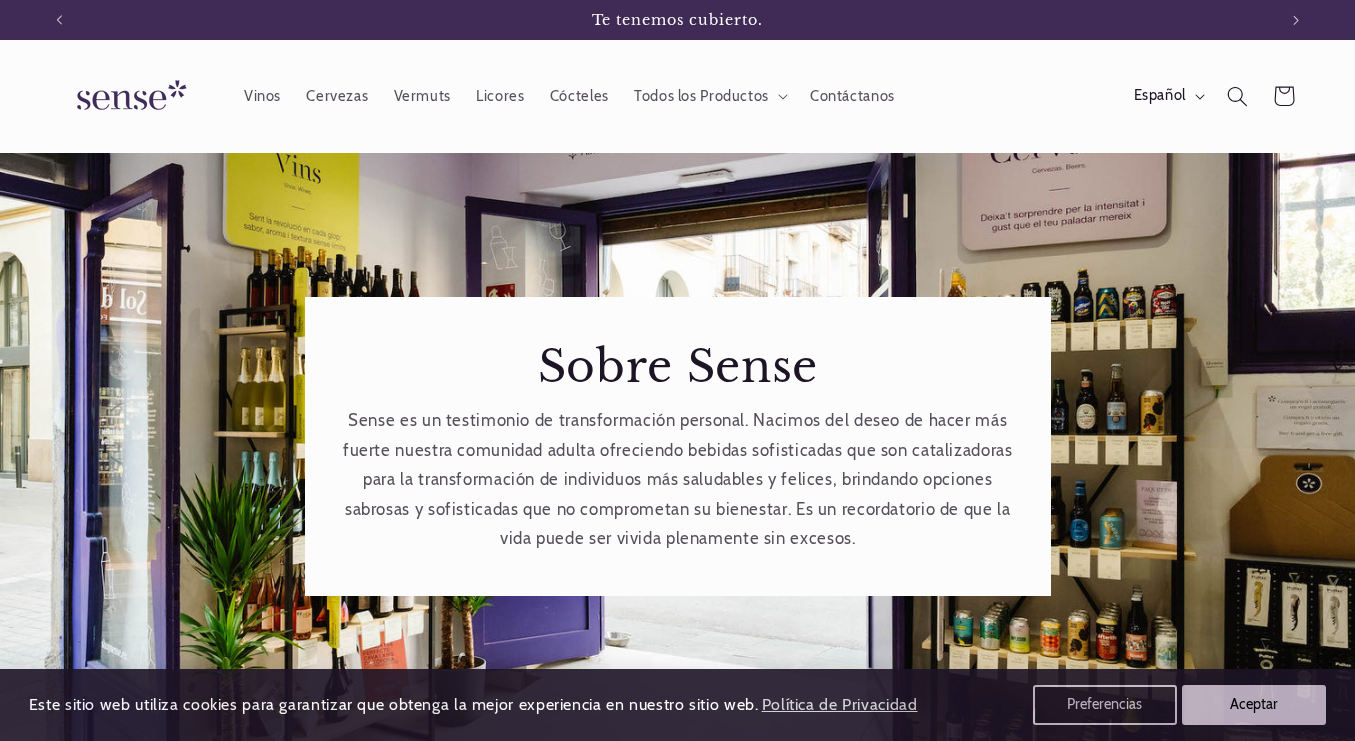 scroll, scrollTop: 0, scrollLeft: 0, axis: both 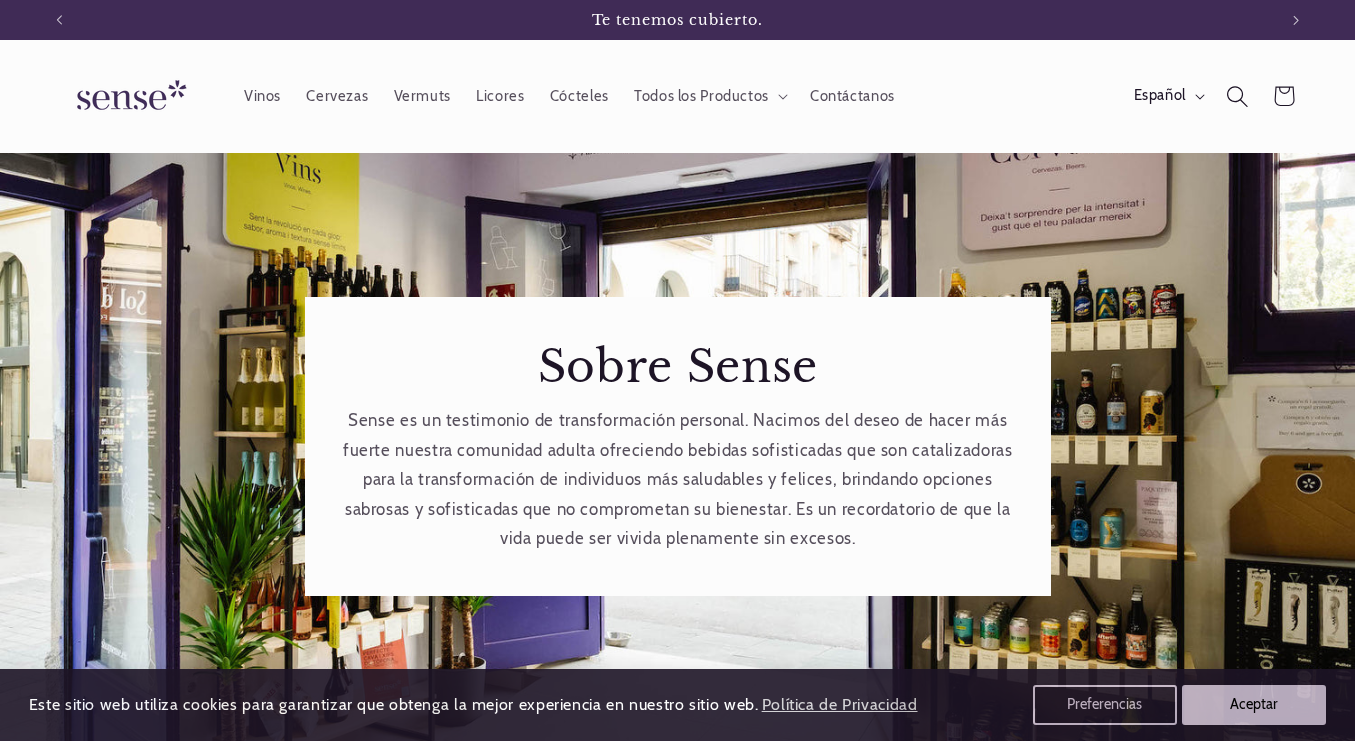 click at bounding box center [1237, 96] 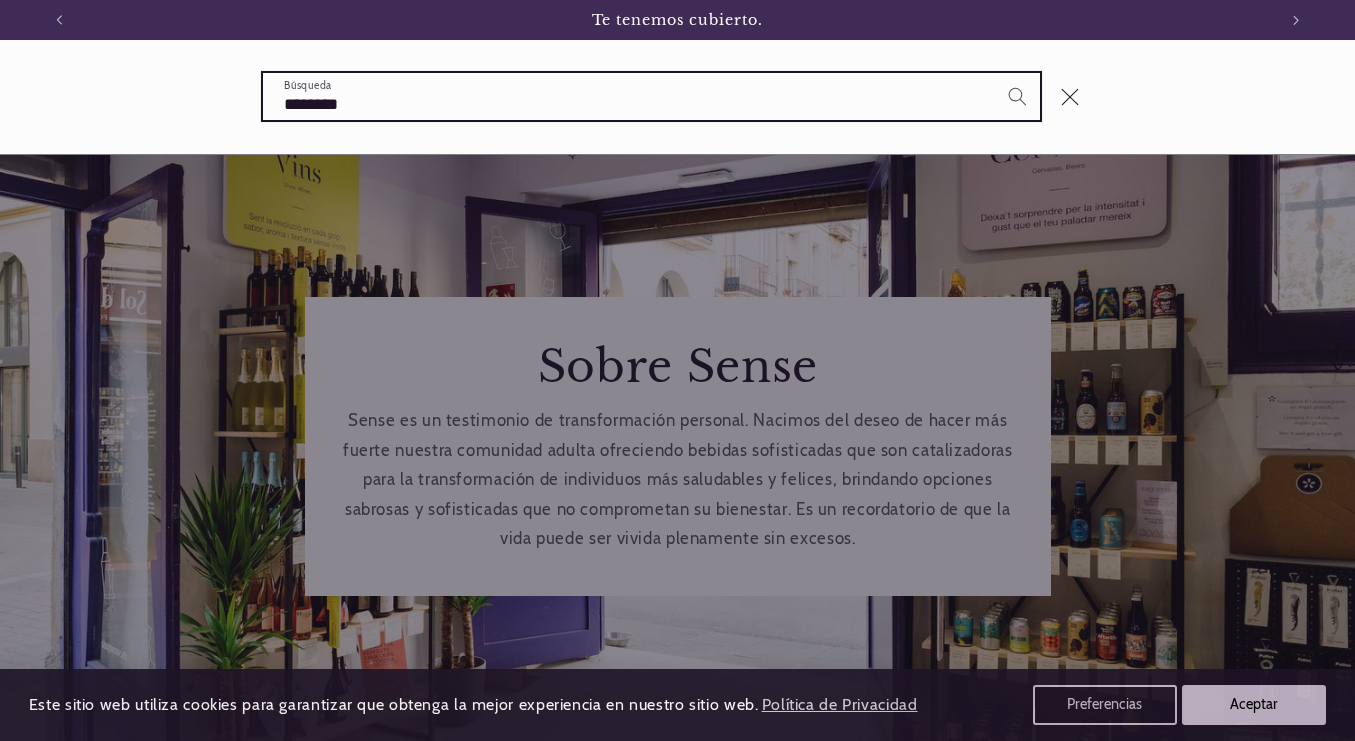 type on "********" 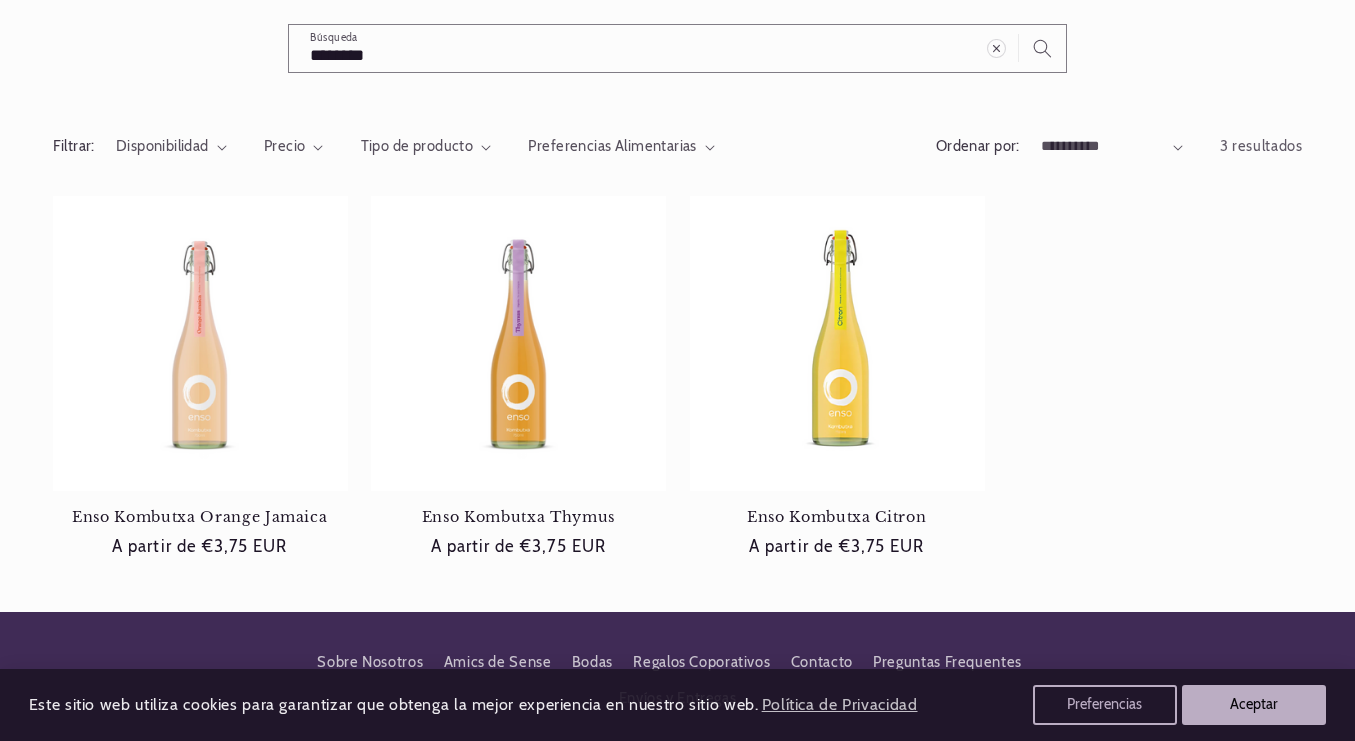 scroll, scrollTop: 285, scrollLeft: 0, axis: vertical 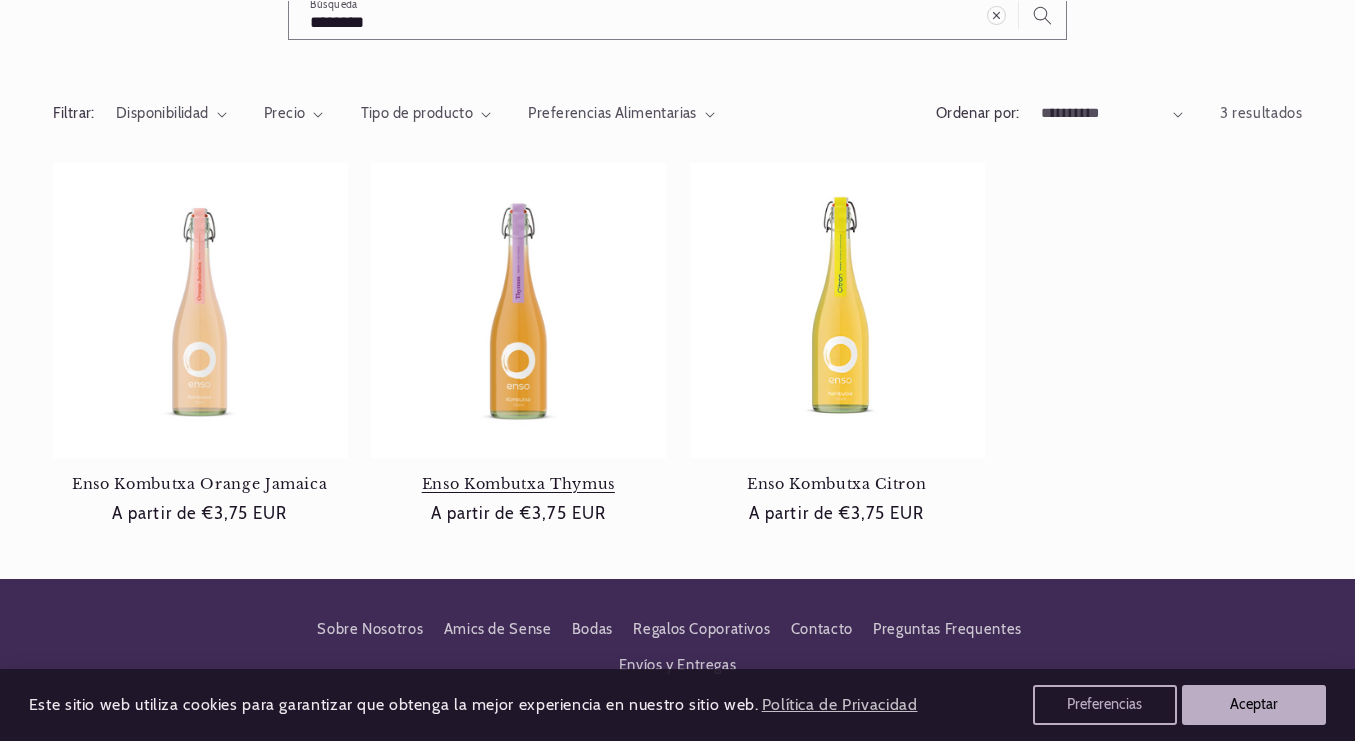 click on "Enso Kombutxa Thymus" at bounding box center [518, 484] 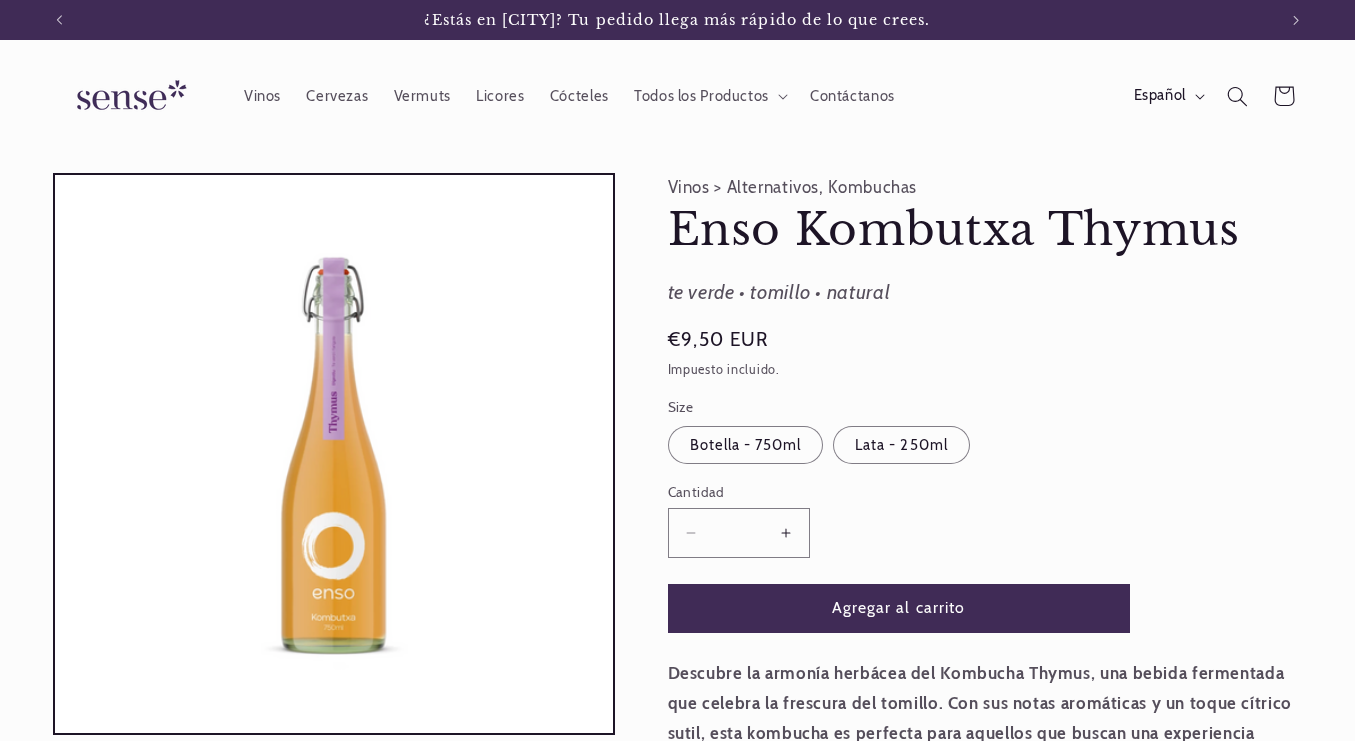 scroll, scrollTop: 0, scrollLeft: 0, axis: both 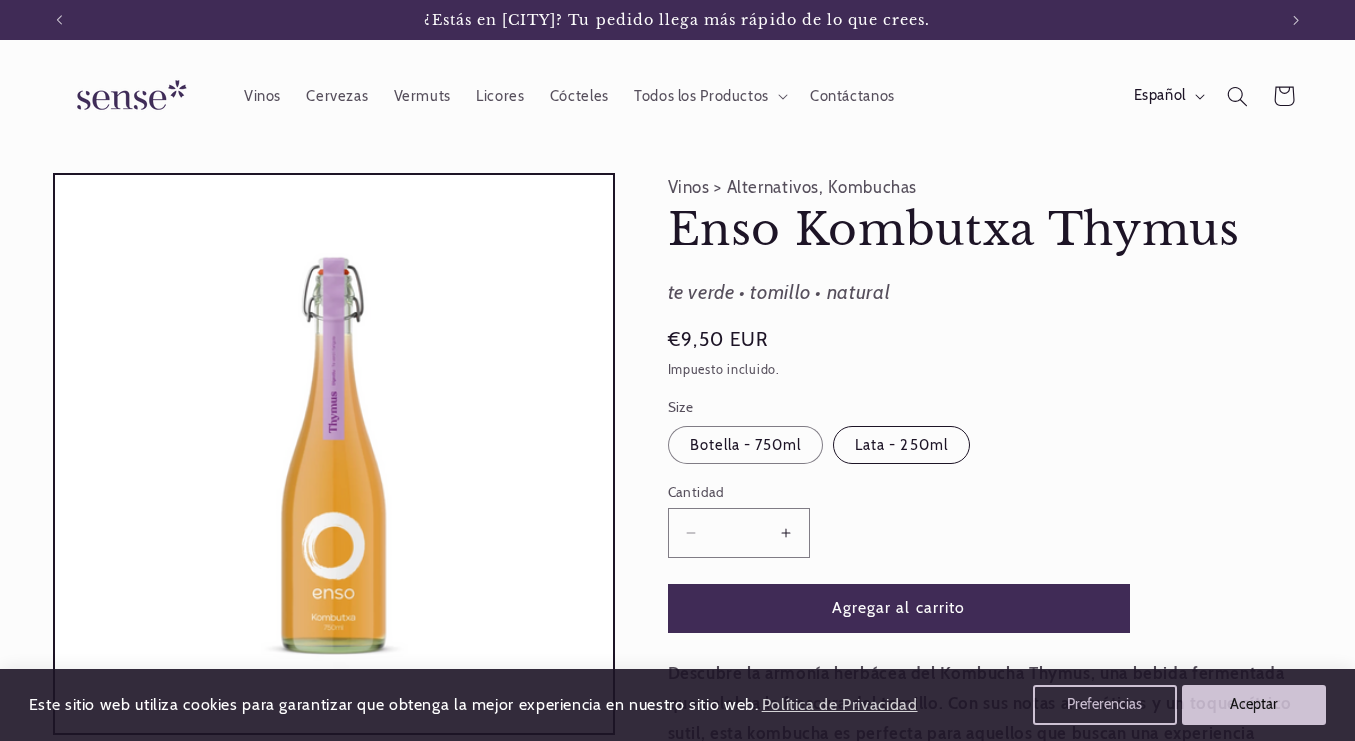click on "Lata - 250ml Variante agotada o no disponible" at bounding box center (901, 445) 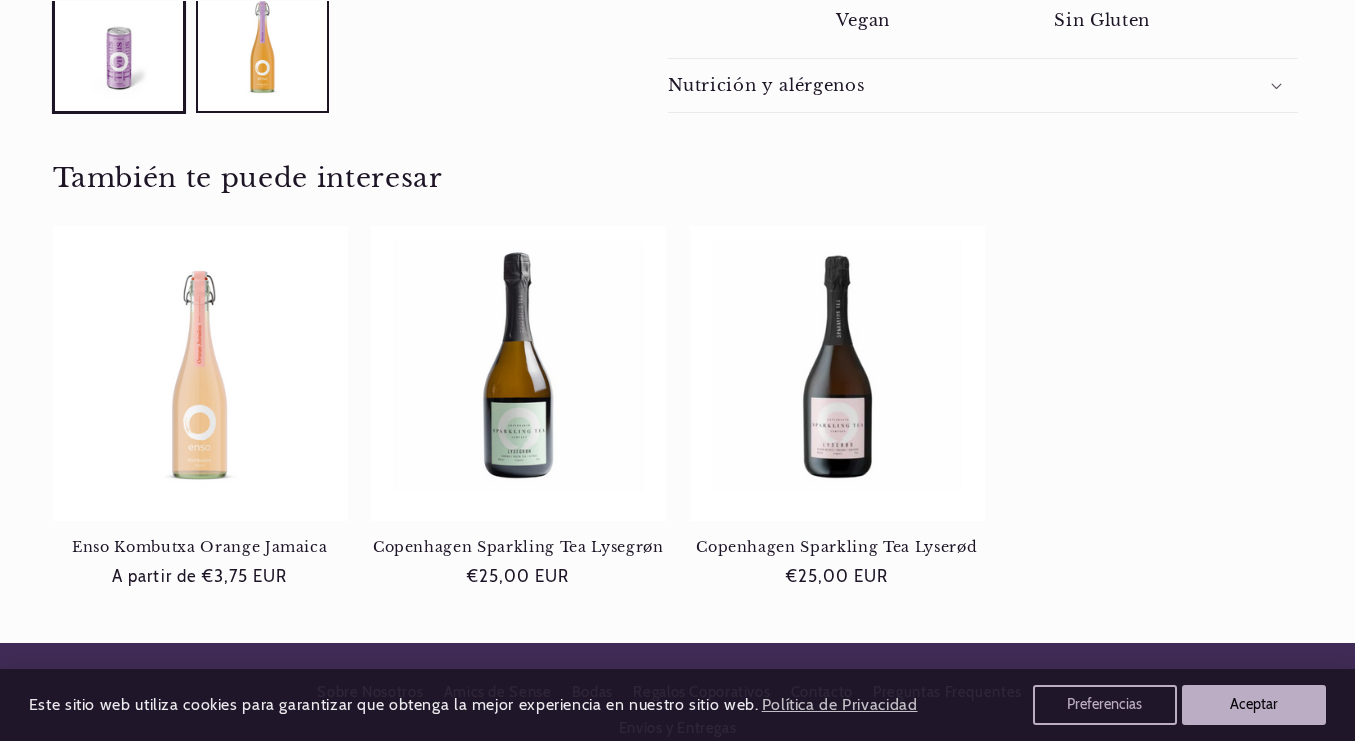 scroll, scrollTop: 0, scrollLeft: 0, axis: both 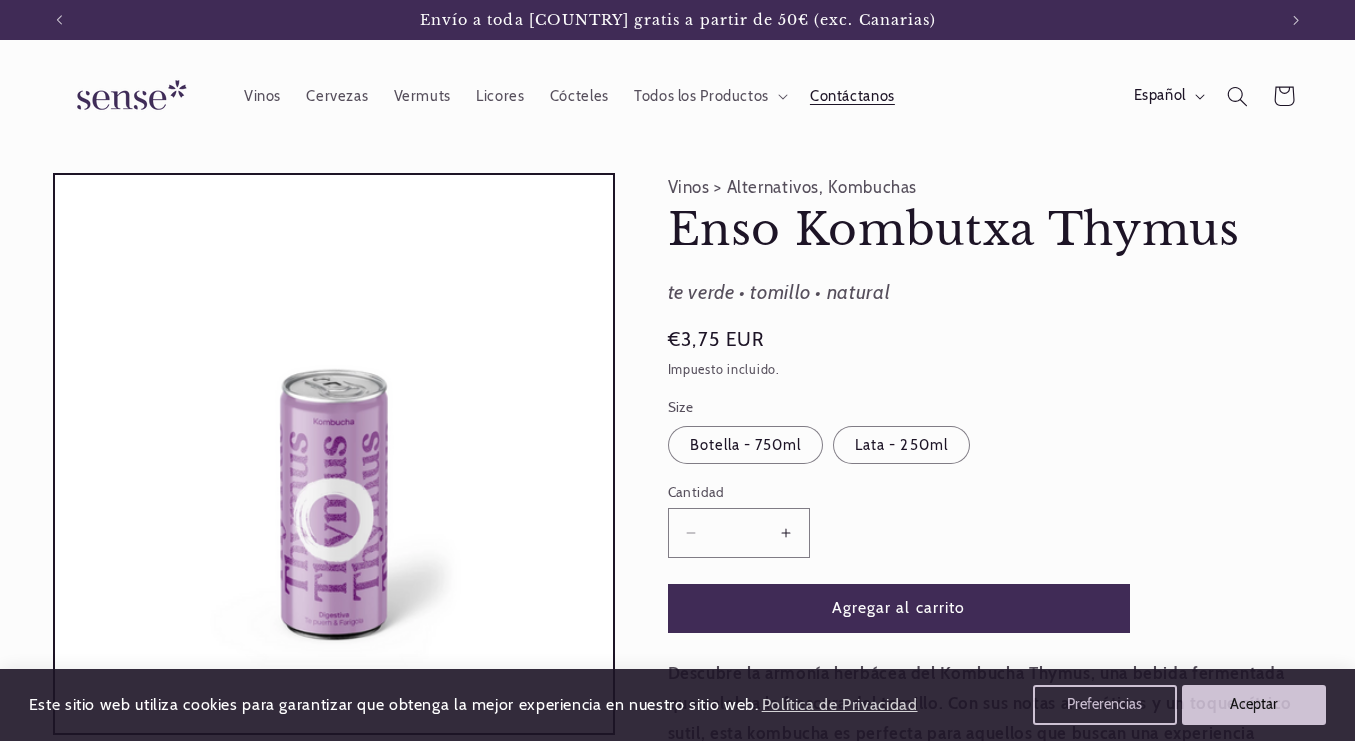 click on "Contáctanos" at bounding box center (852, 96) 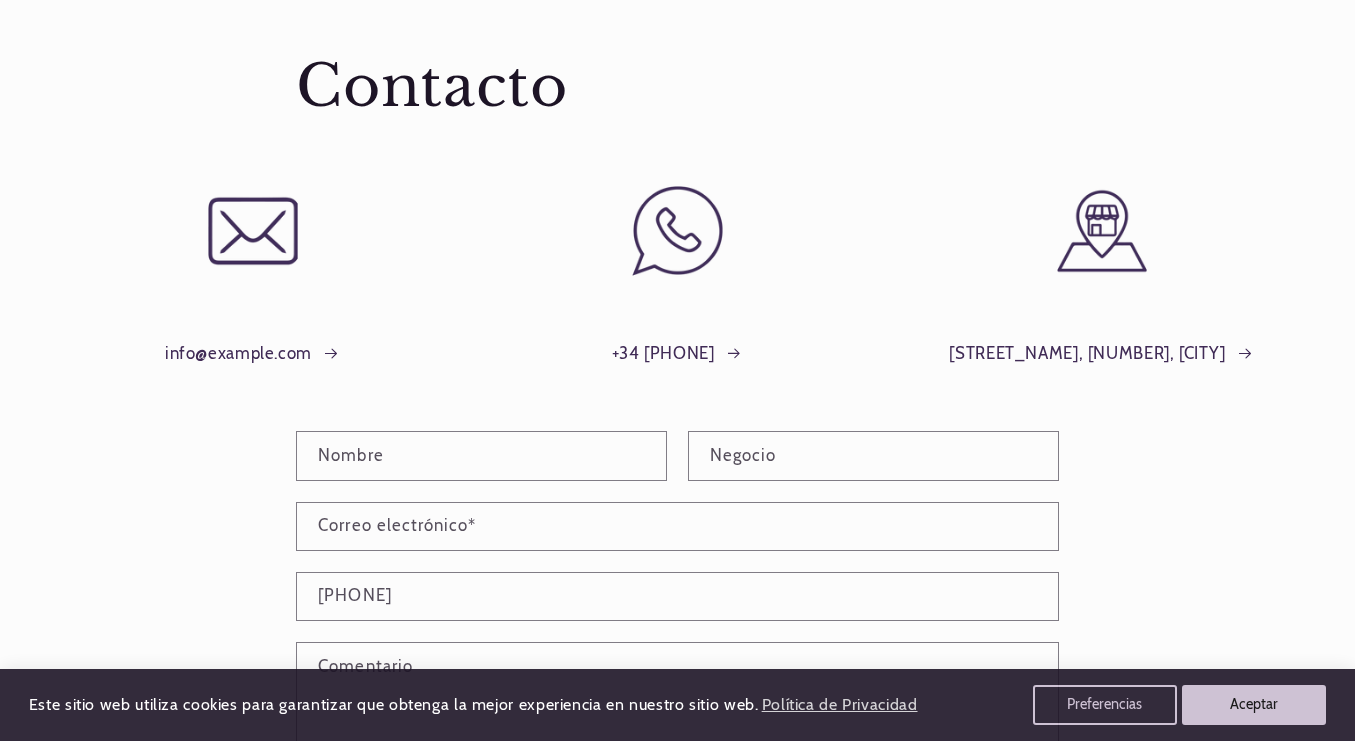 scroll, scrollTop: 171, scrollLeft: 0, axis: vertical 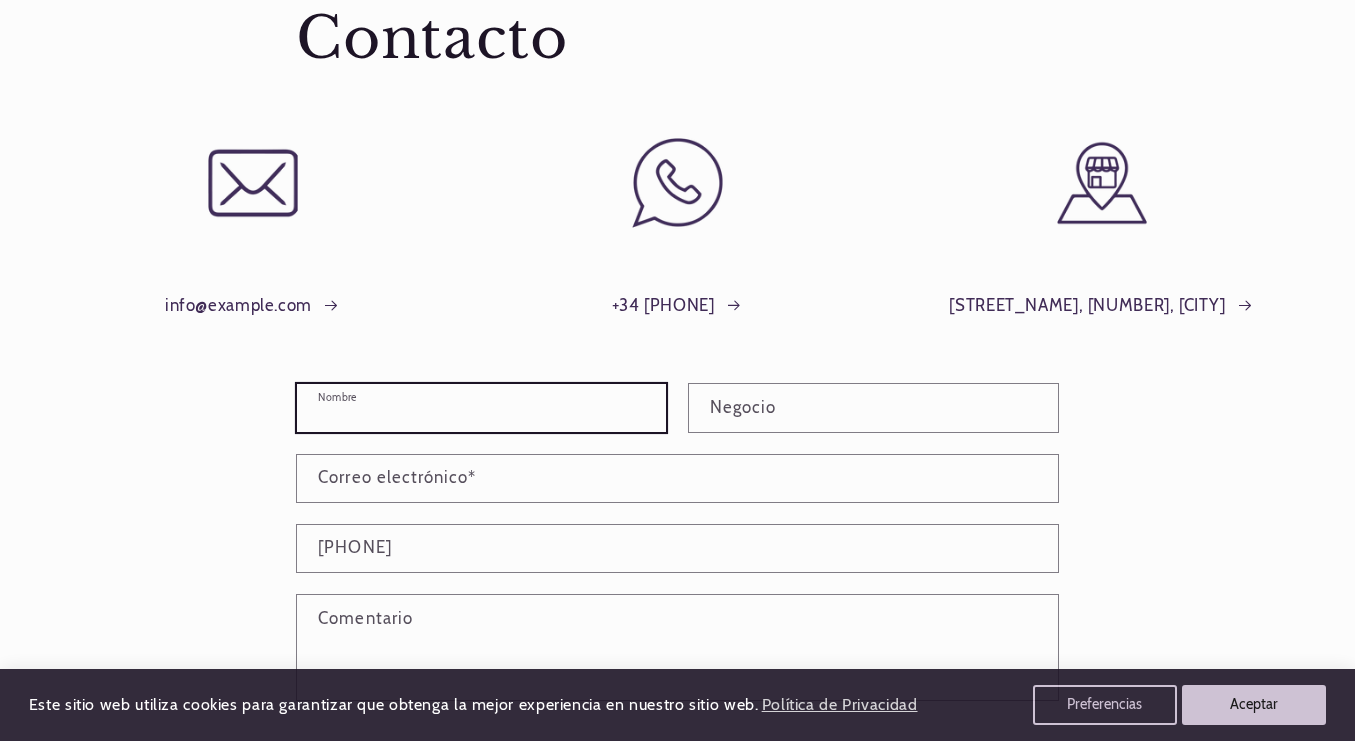 click on "Nombre" at bounding box center [481, 407] 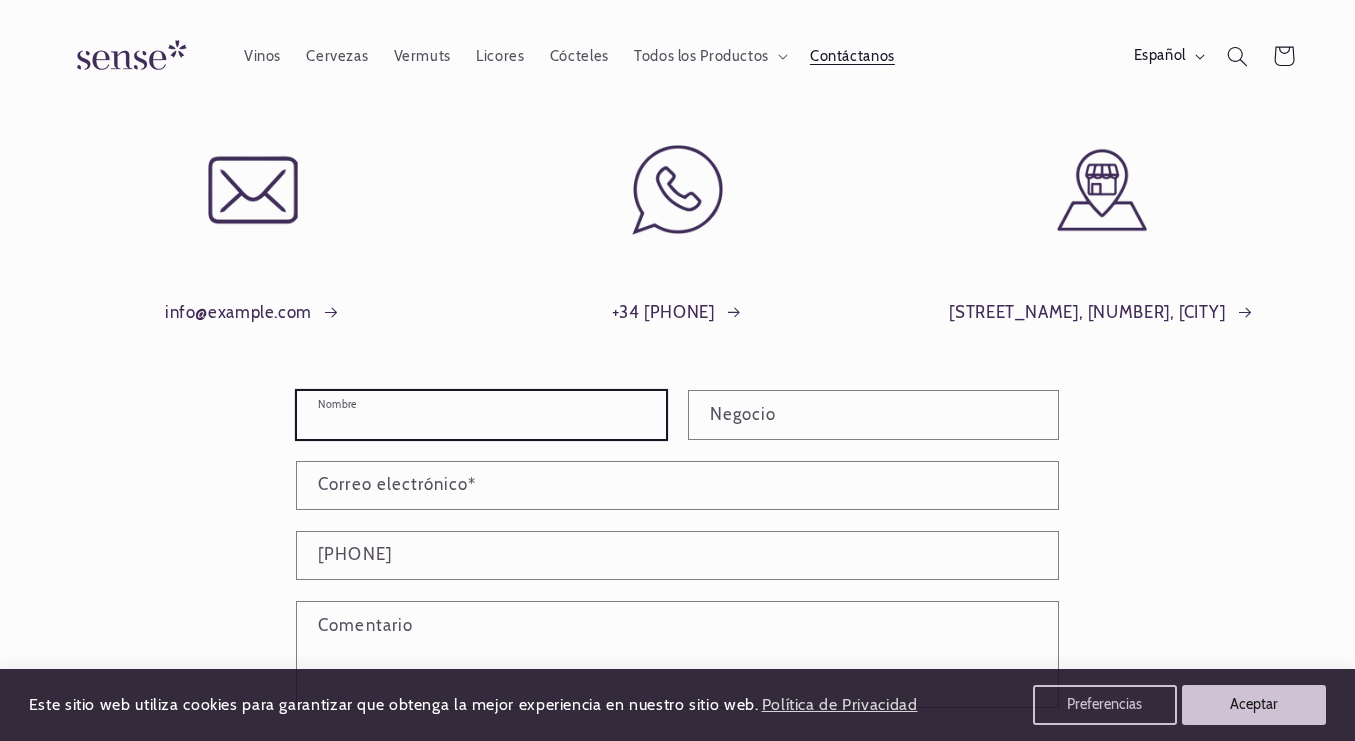 scroll, scrollTop: 162, scrollLeft: 0, axis: vertical 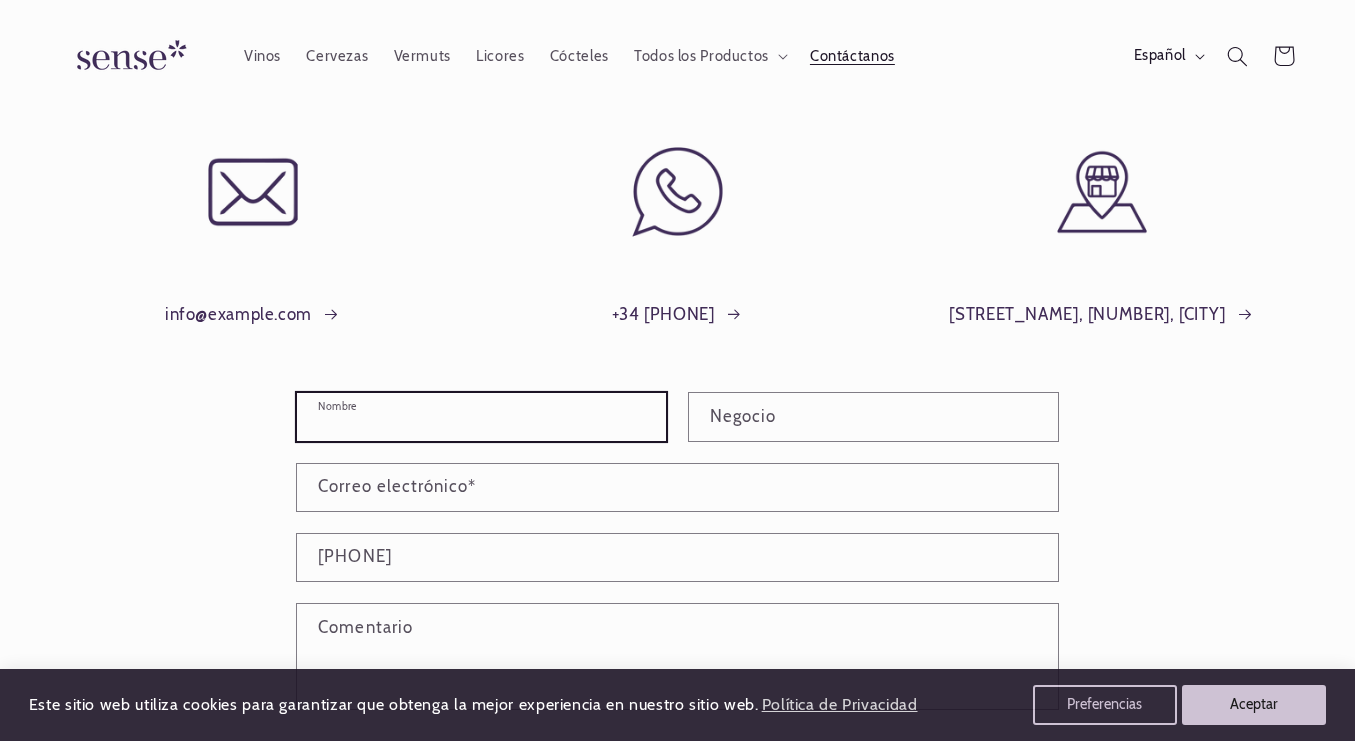 click on "Nombre" at bounding box center (481, 416) 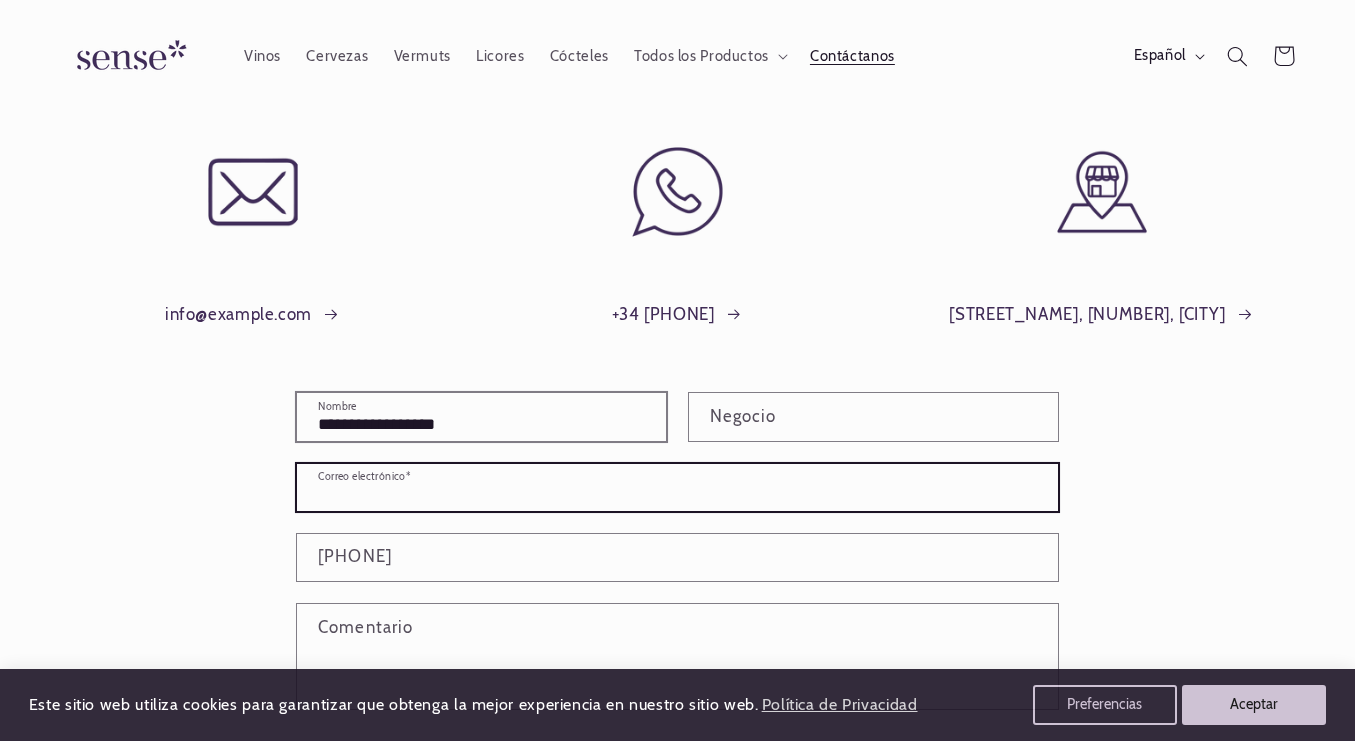 type on "**********" 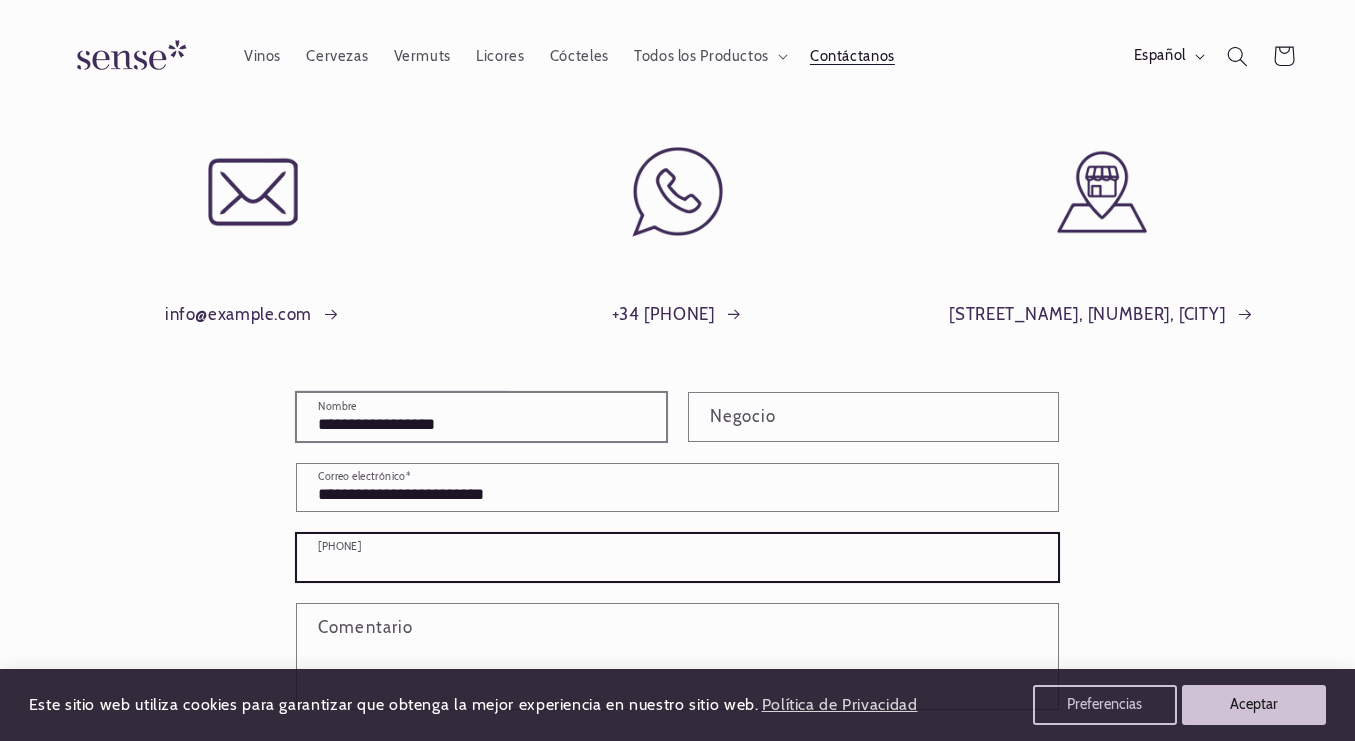 type on "*********" 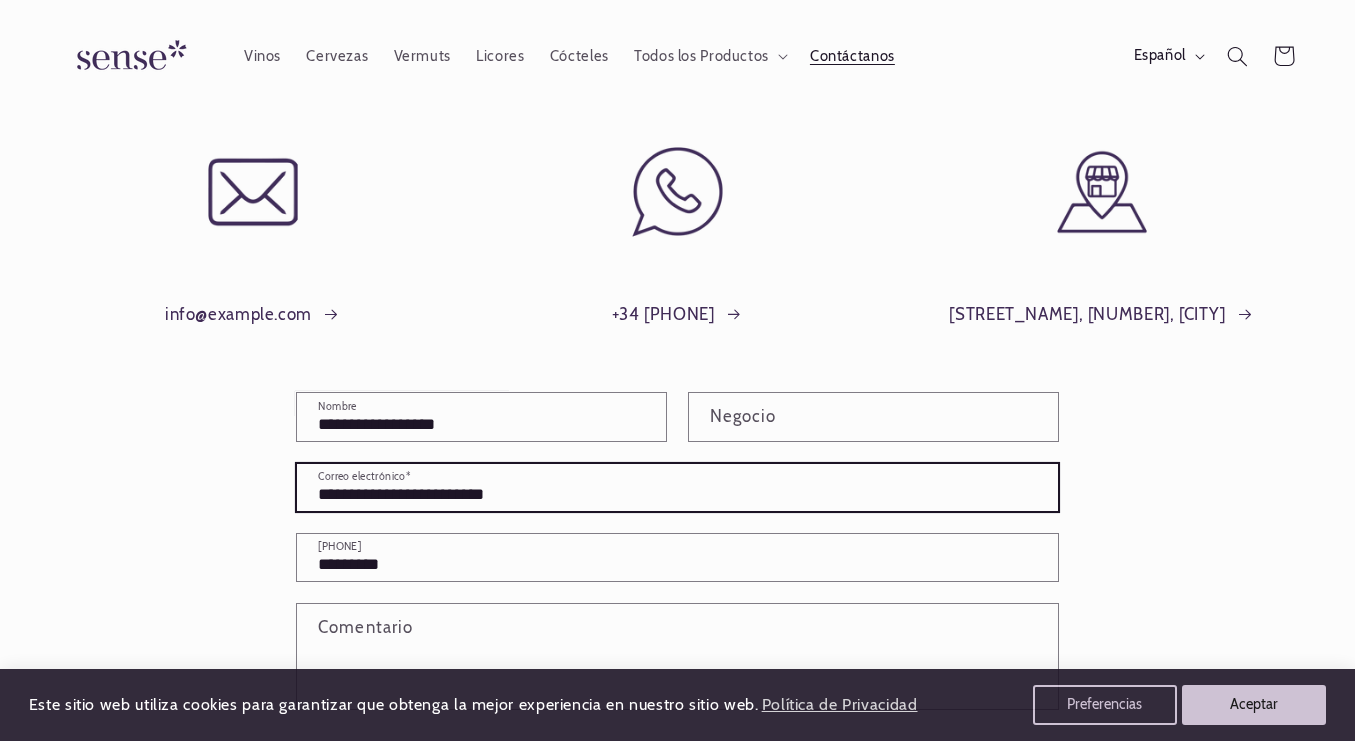 drag, startPoint x: 574, startPoint y: 497, endPoint x: 305, endPoint y: 491, distance: 269.0669 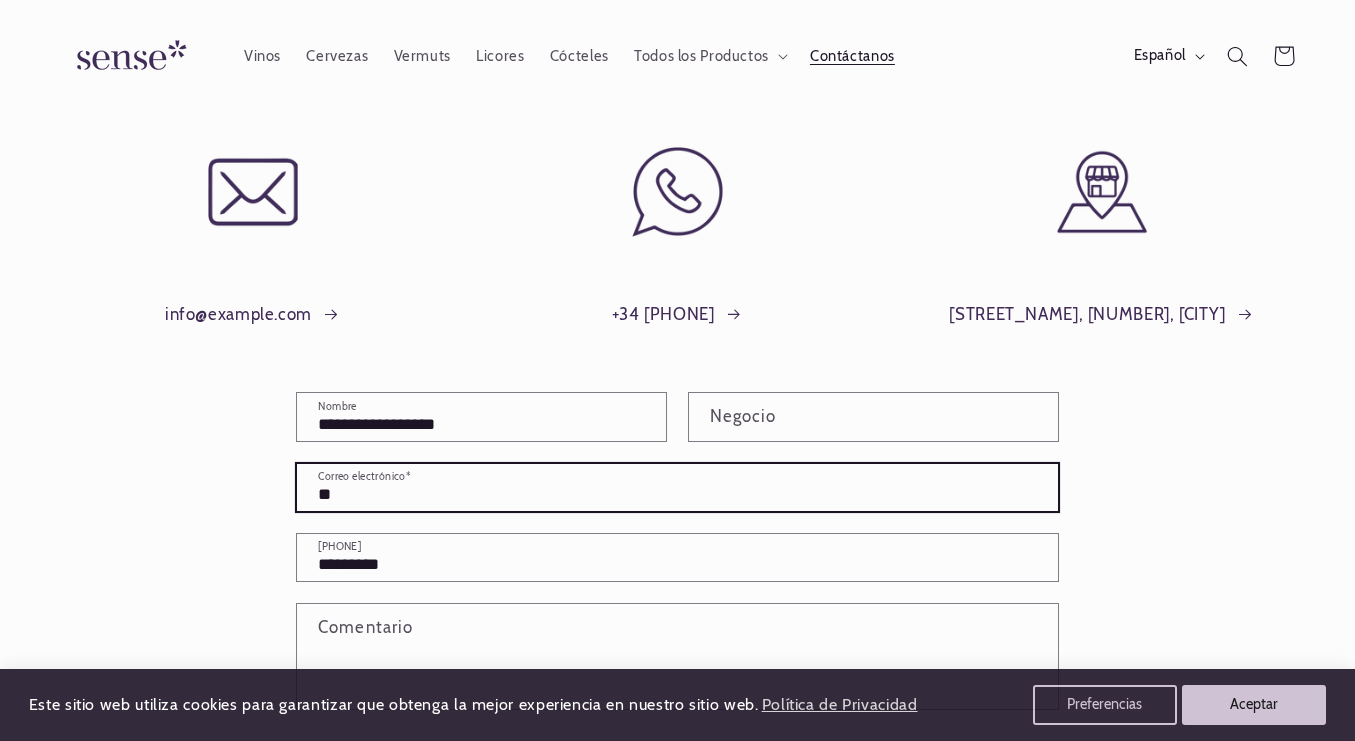 type on "**********" 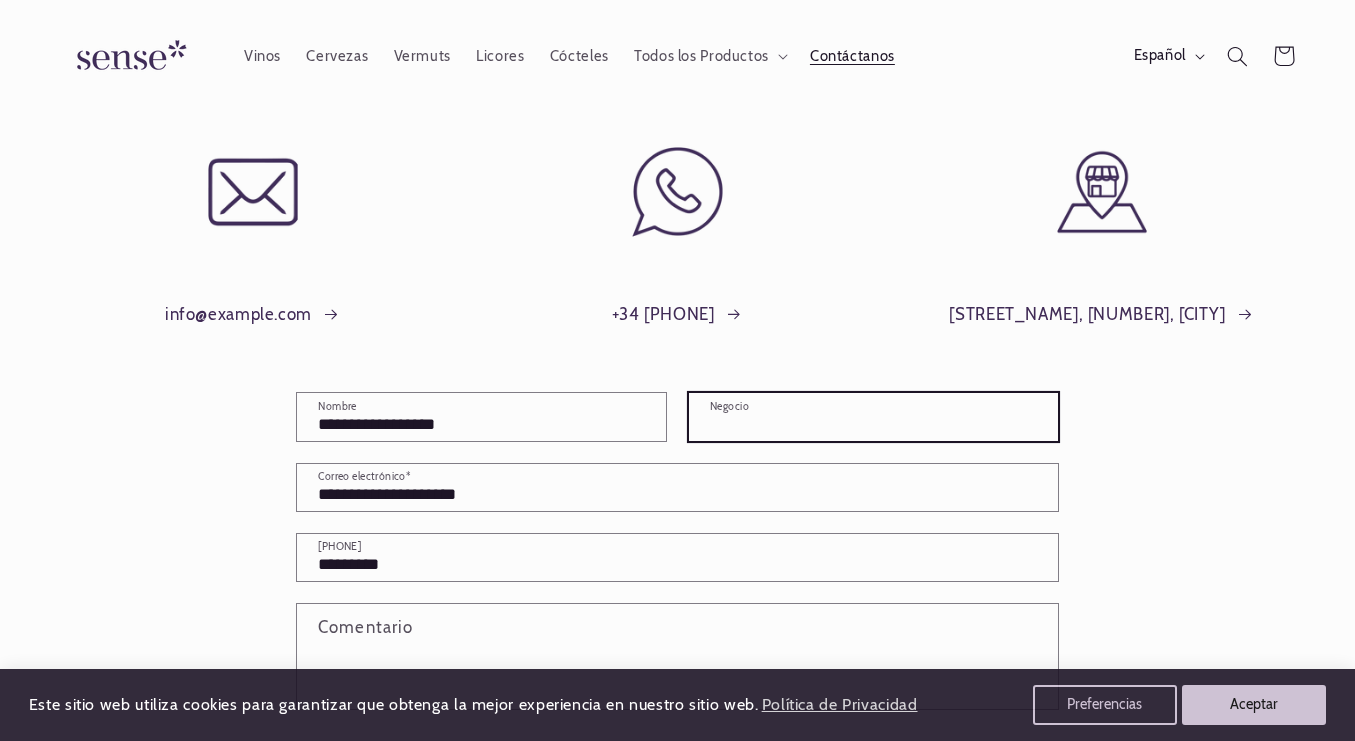 click on "Negocio" at bounding box center [873, 416] 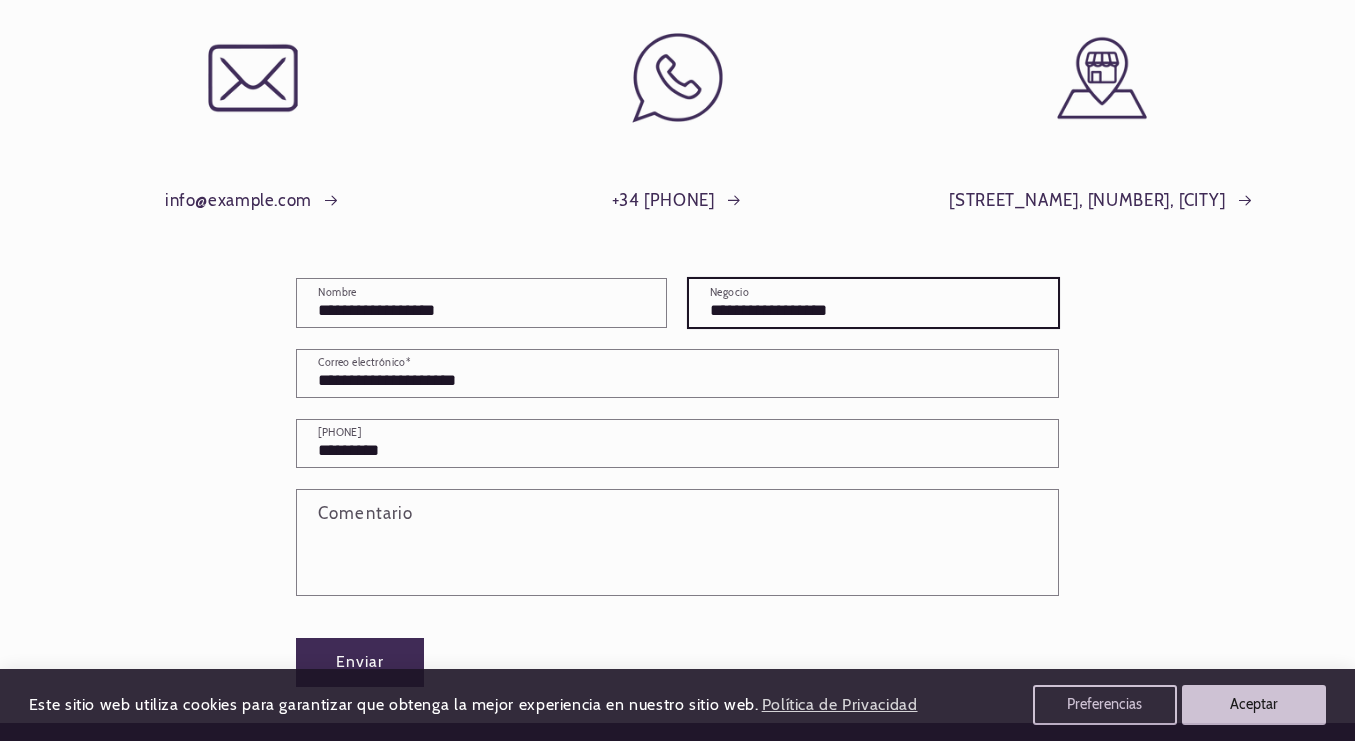 scroll, scrollTop: 330, scrollLeft: 0, axis: vertical 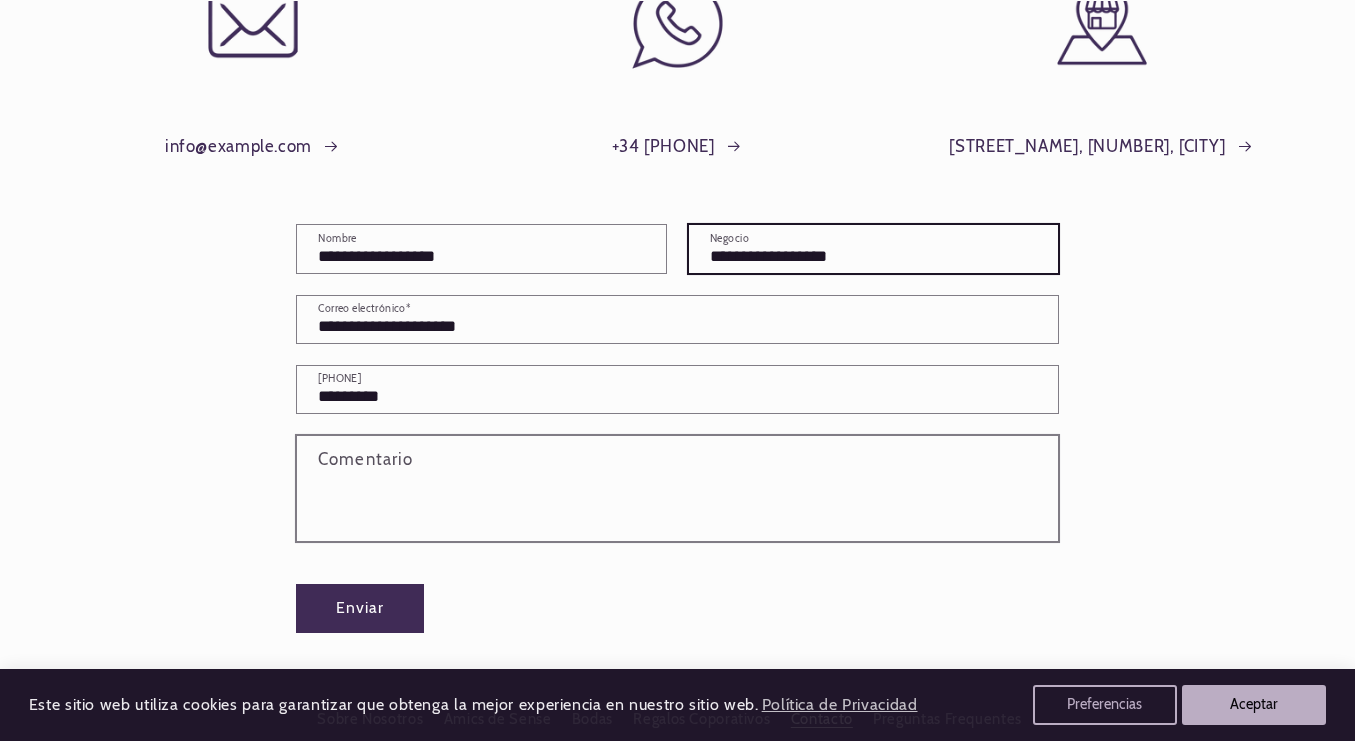 type on "**********" 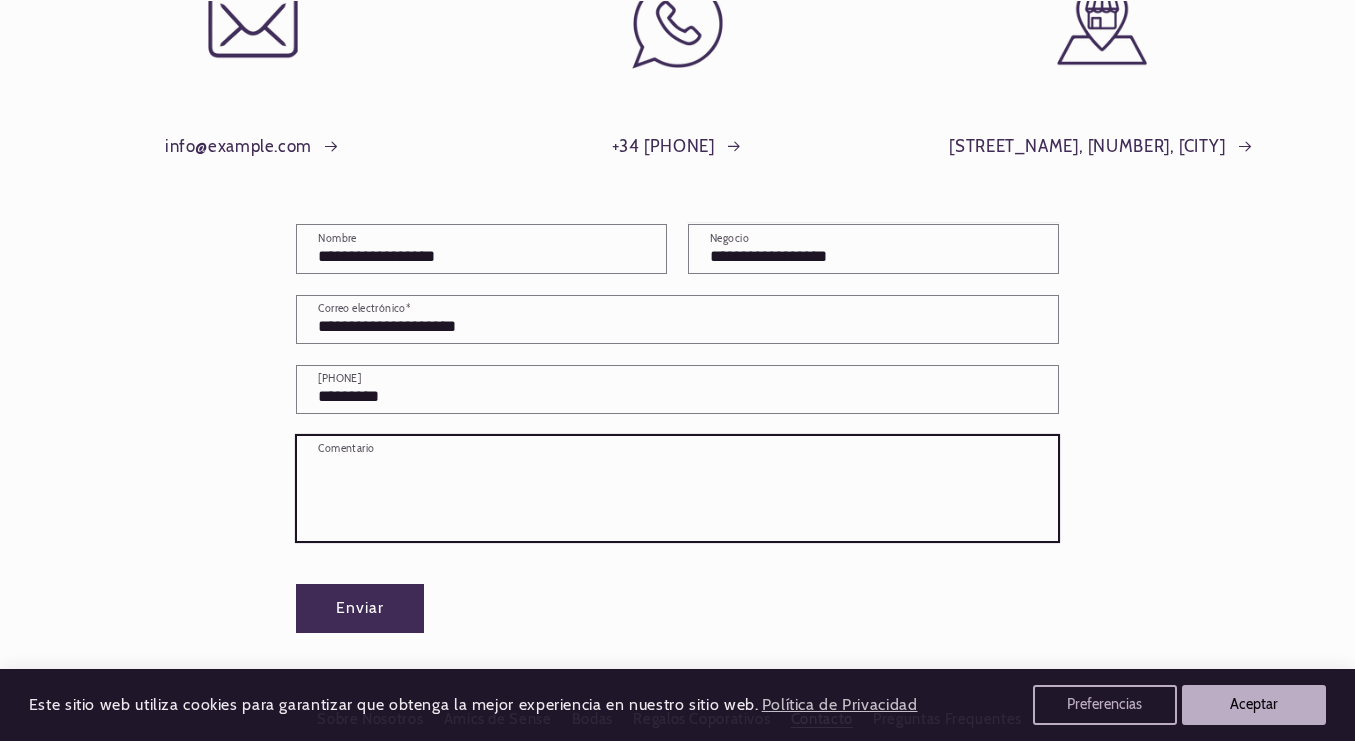 click on "Comentario" at bounding box center [677, 488] 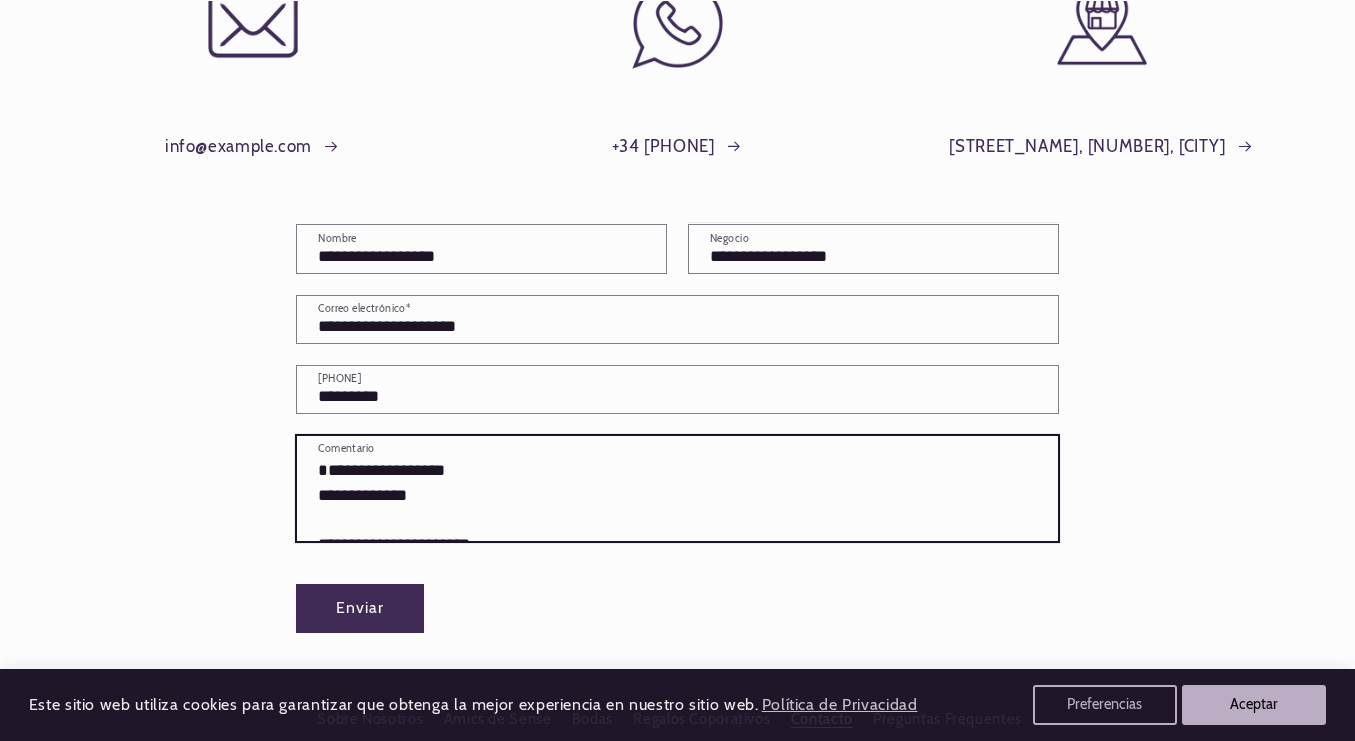 scroll, scrollTop: 338, scrollLeft: 0, axis: vertical 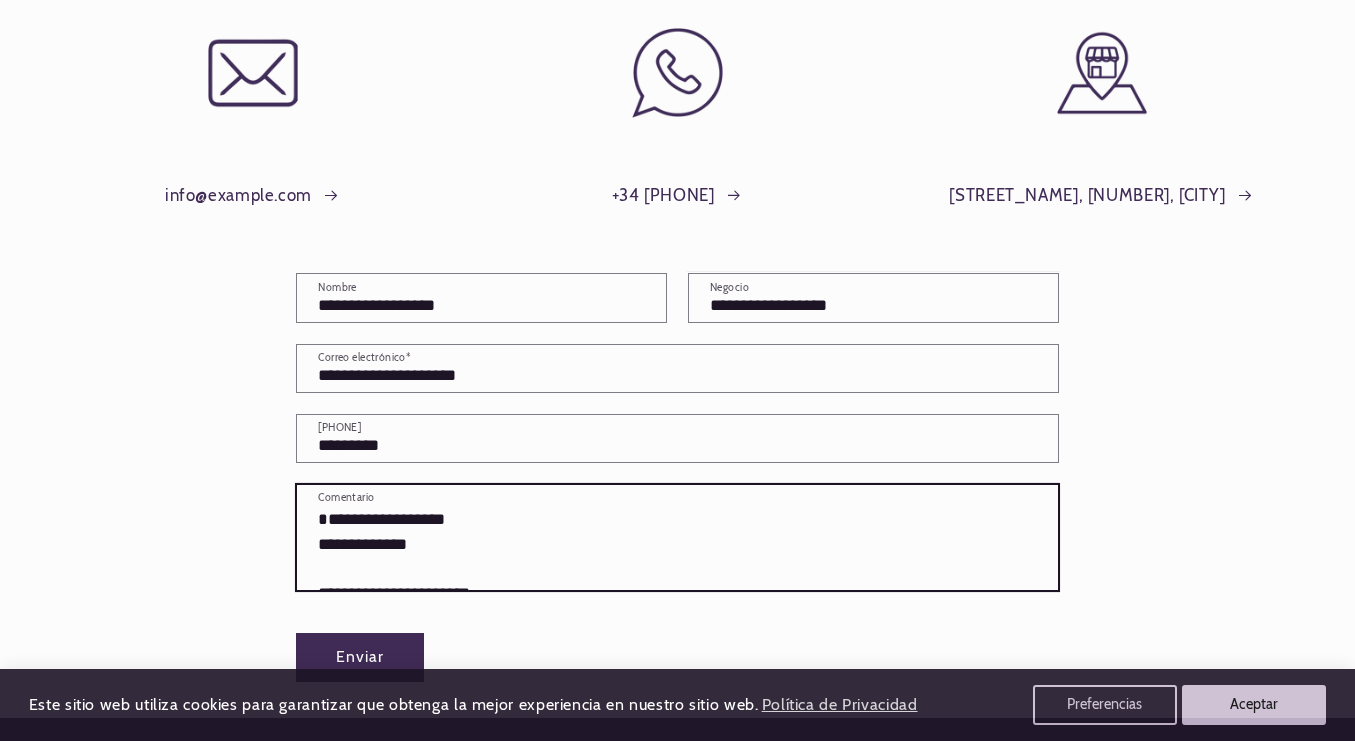 click on "**********" at bounding box center [677, 537] 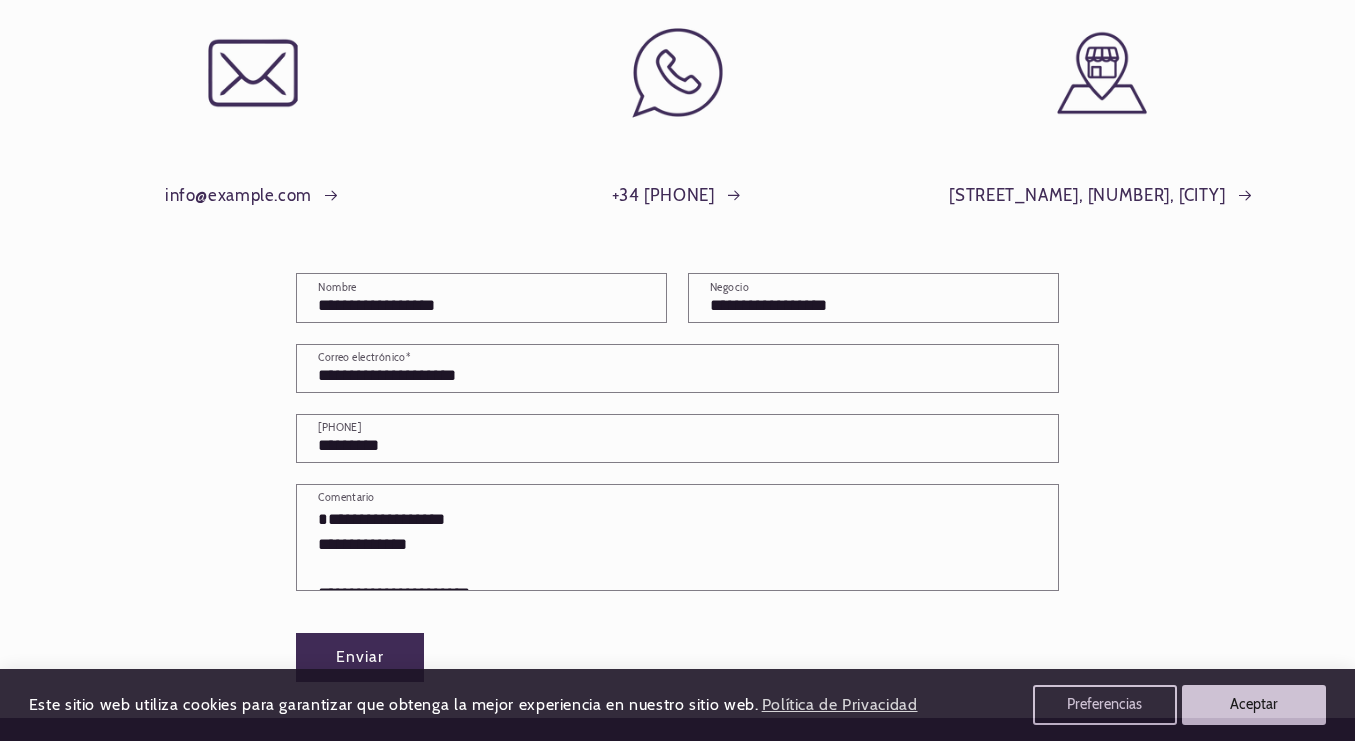 scroll, scrollTop: 0, scrollLeft: 0, axis: both 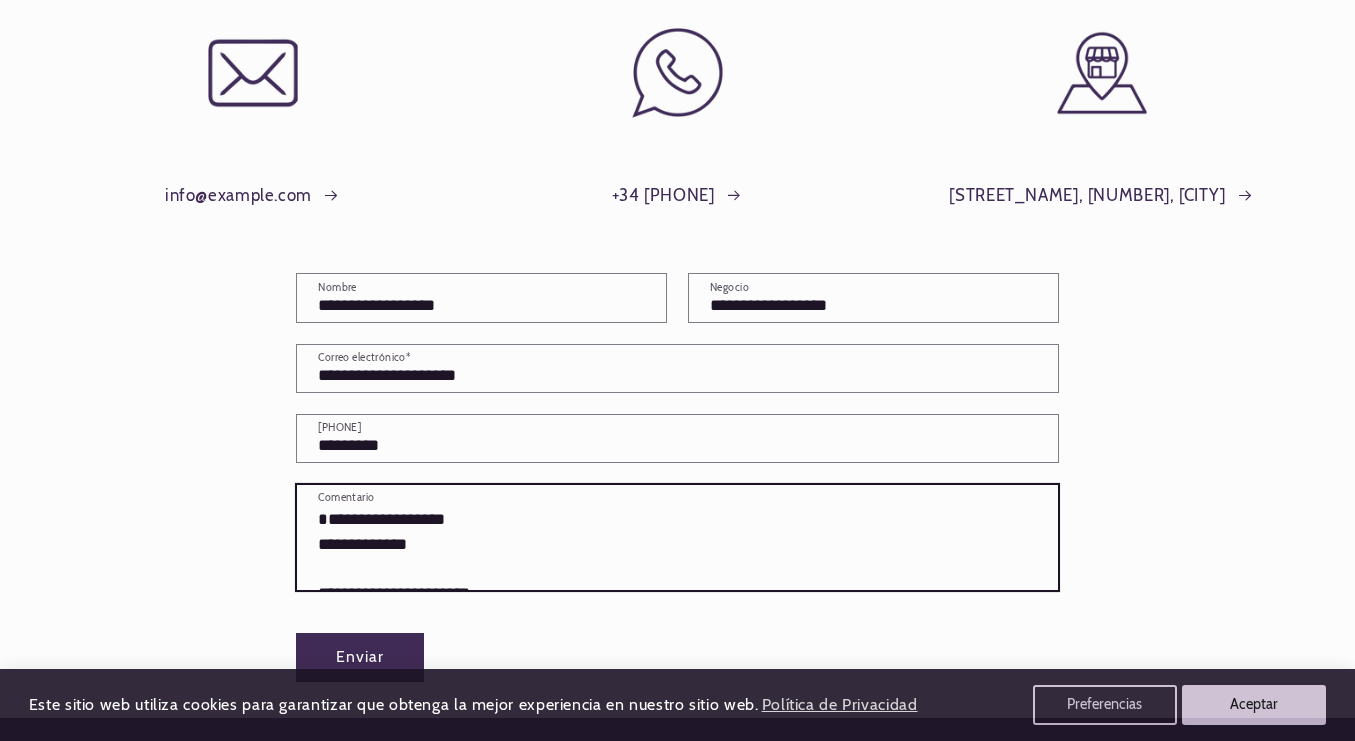 paste on "**********" 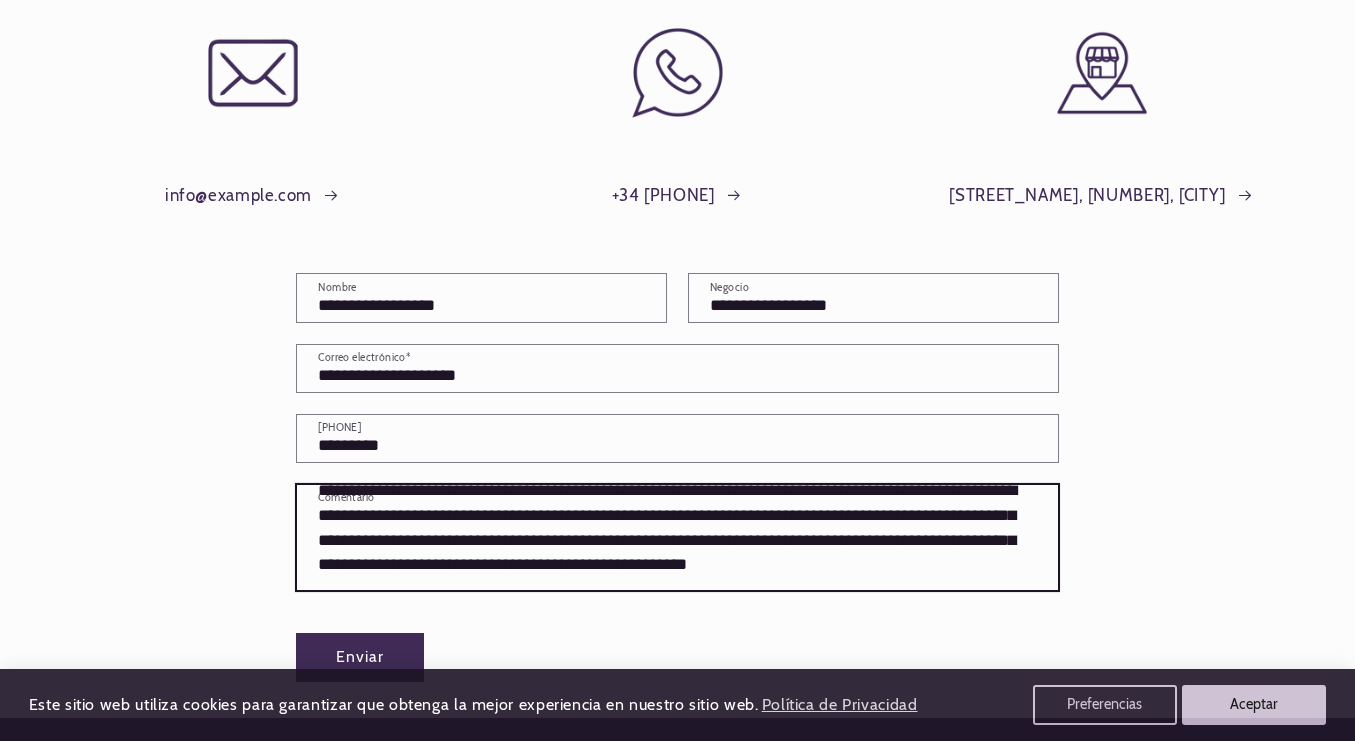scroll, scrollTop: 0, scrollLeft: 0, axis: both 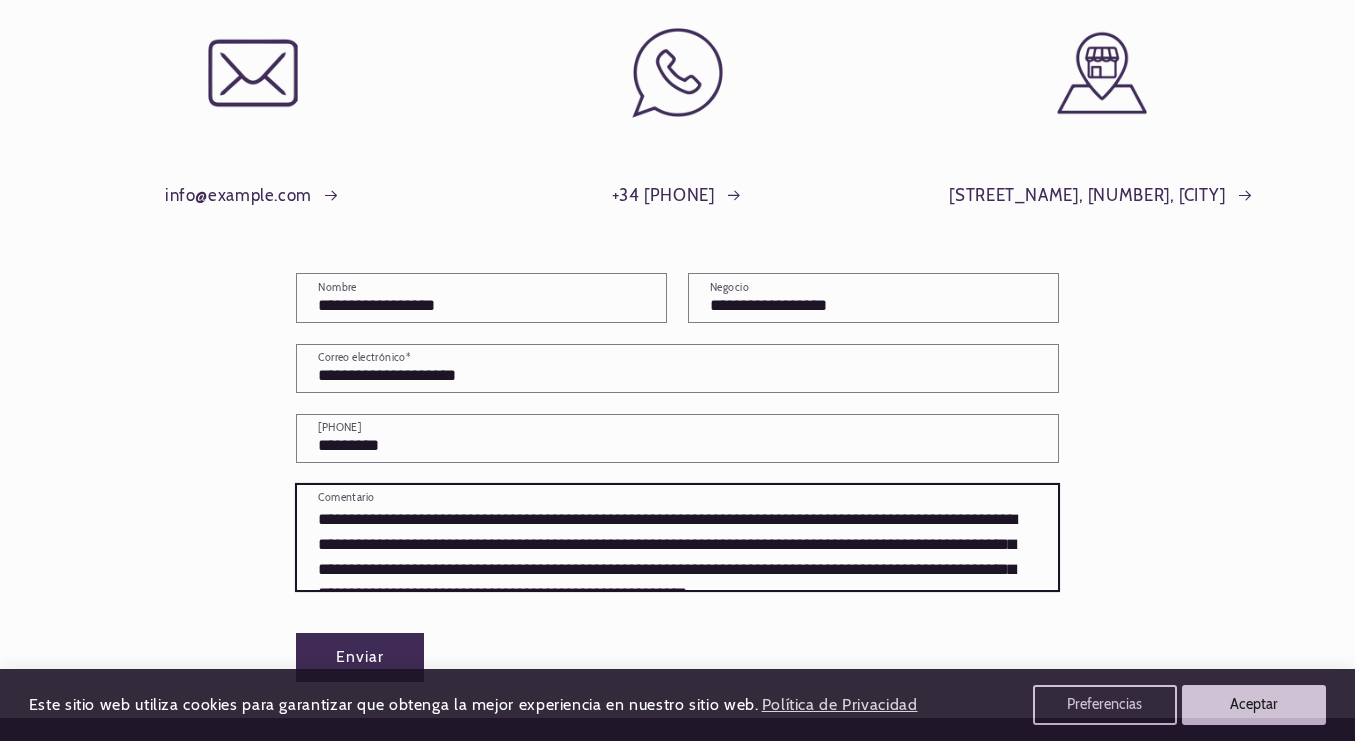 drag, startPoint x: 511, startPoint y: 520, endPoint x: 539, endPoint y: 529, distance: 29.410883 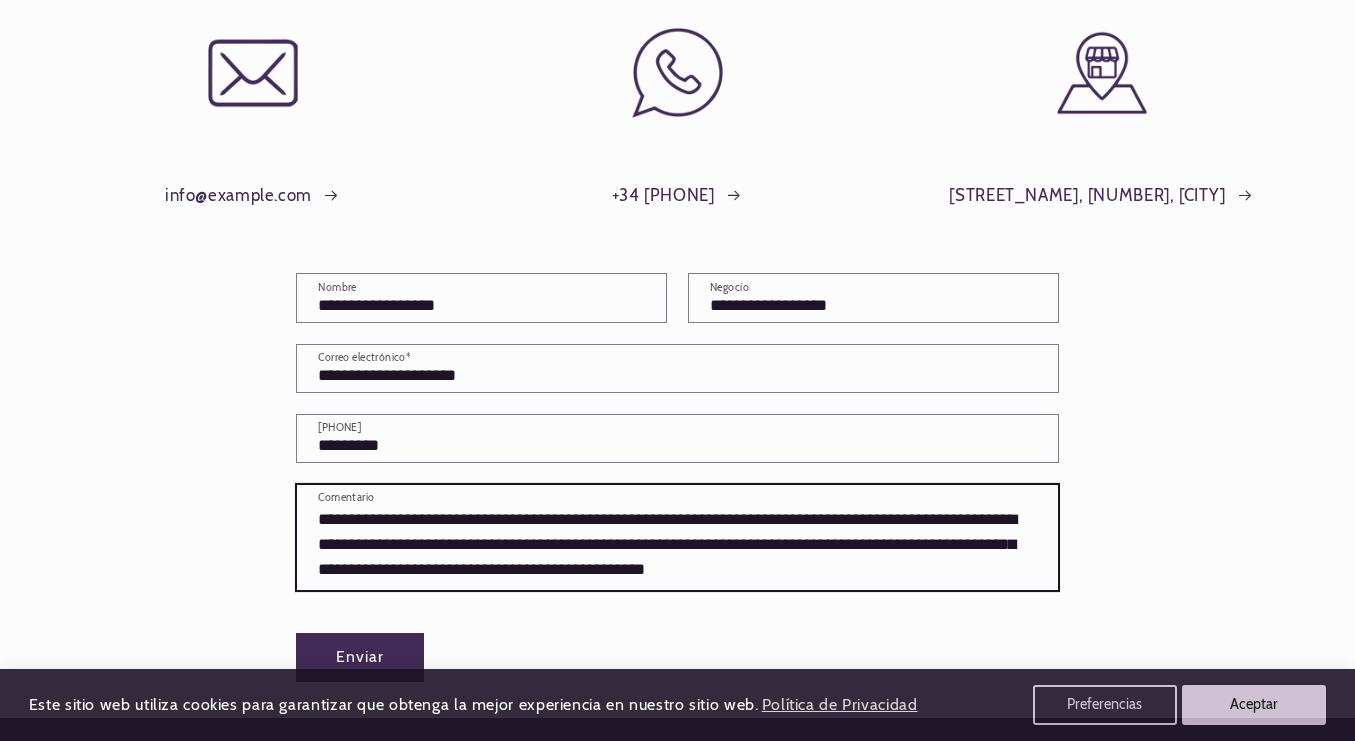 scroll, scrollTop: 0, scrollLeft: 0, axis: both 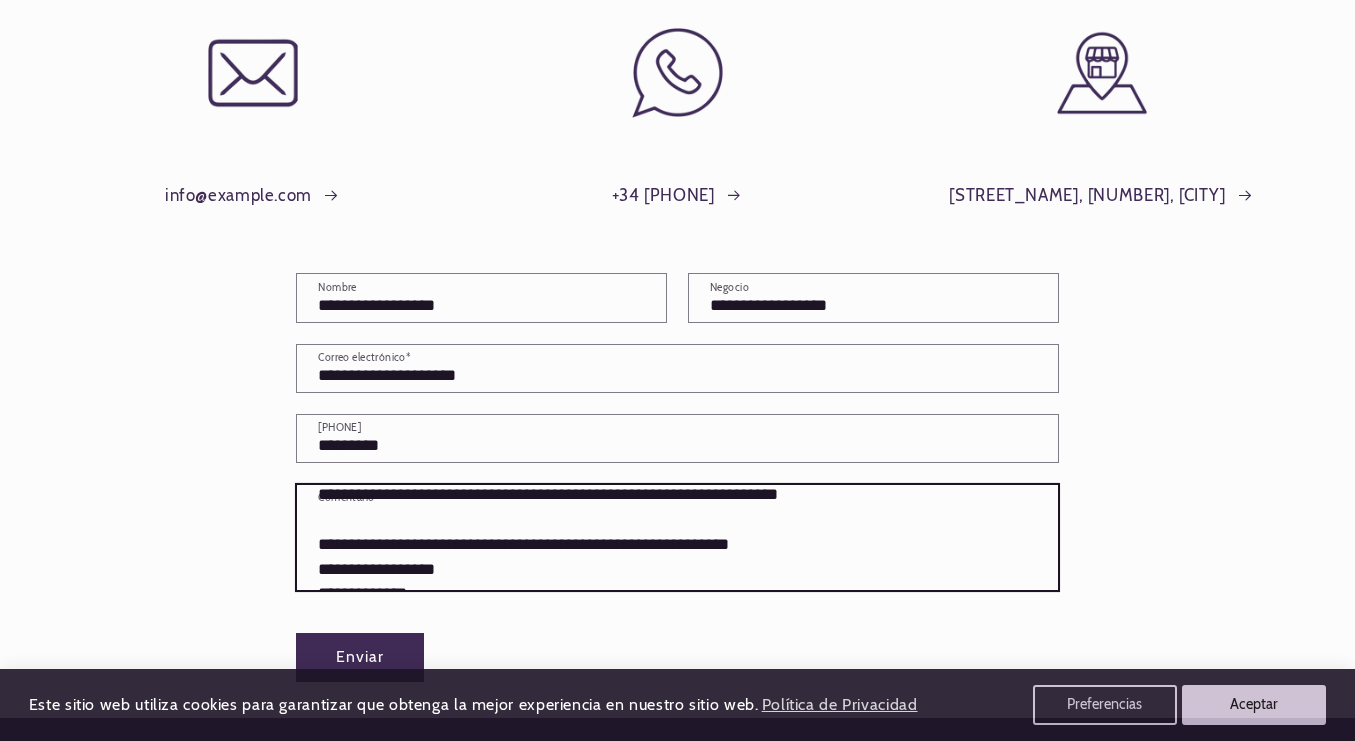 drag, startPoint x: 318, startPoint y: 519, endPoint x: 780, endPoint y: 543, distance: 462.62296 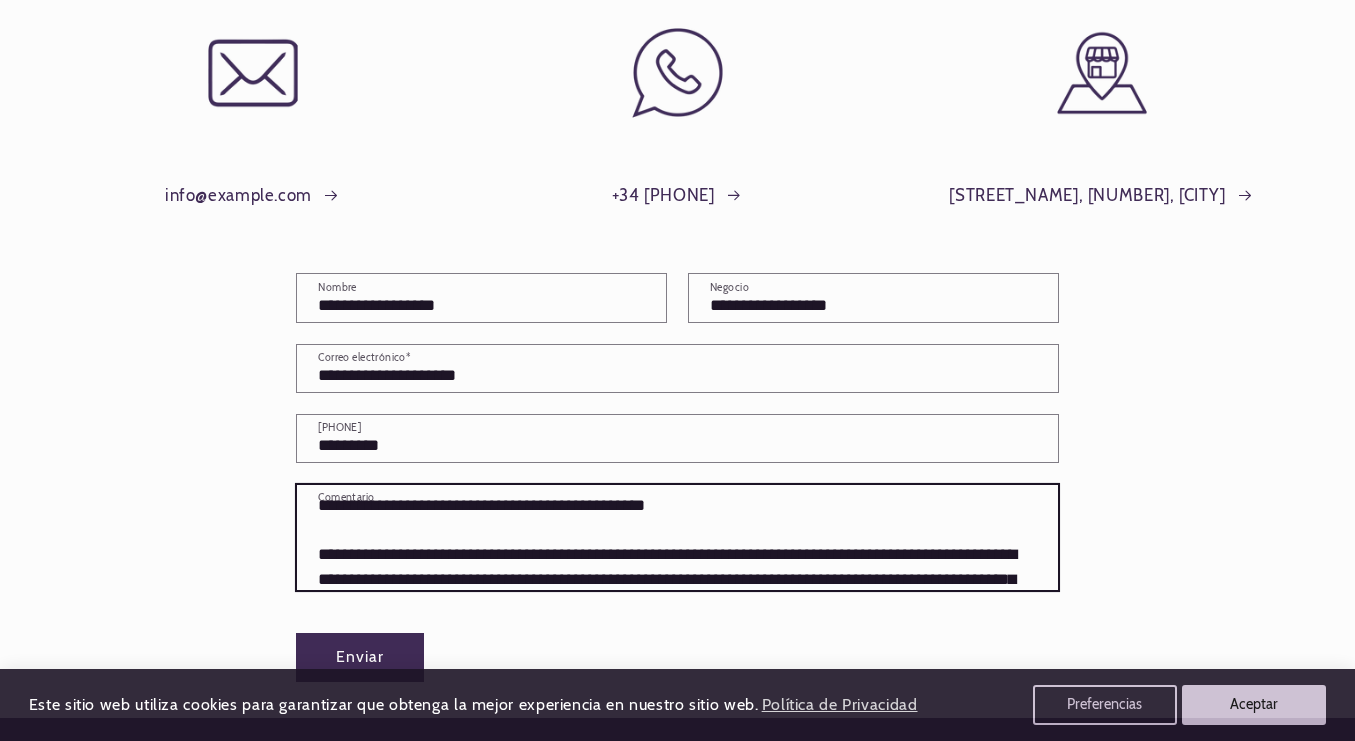 scroll, scrollTop: 79, scrollLeft: 0, axis: vertical 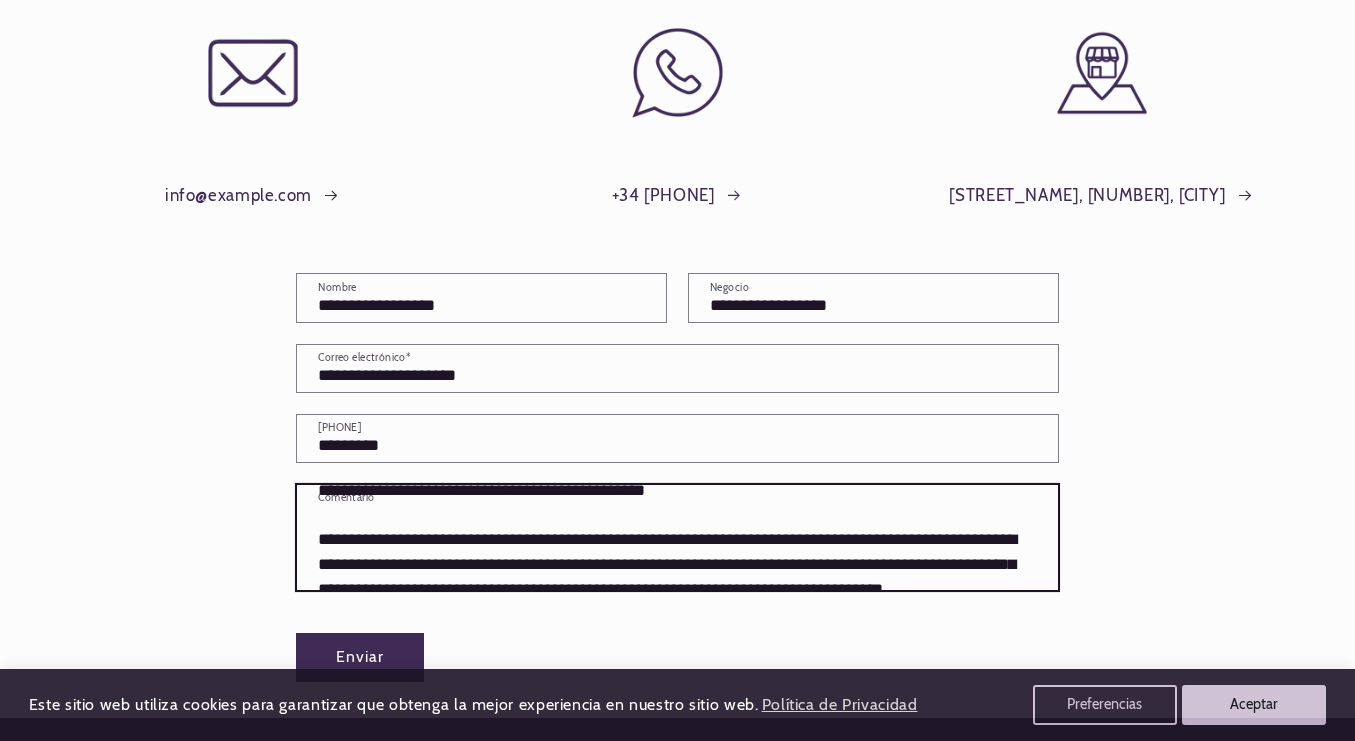 click on "**********" at bounding box center (677, 537) 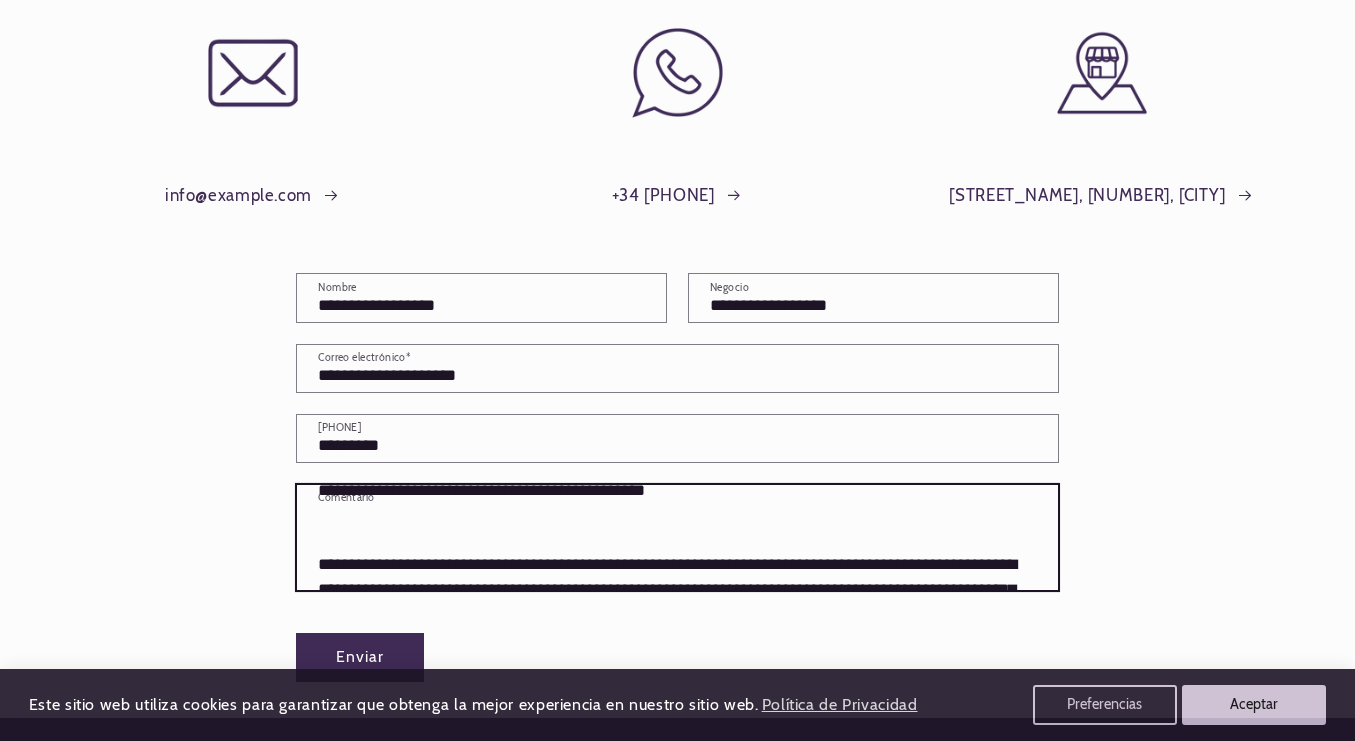 scroll, scrollTop: 124, scrollLeft: 0, axis: vertical 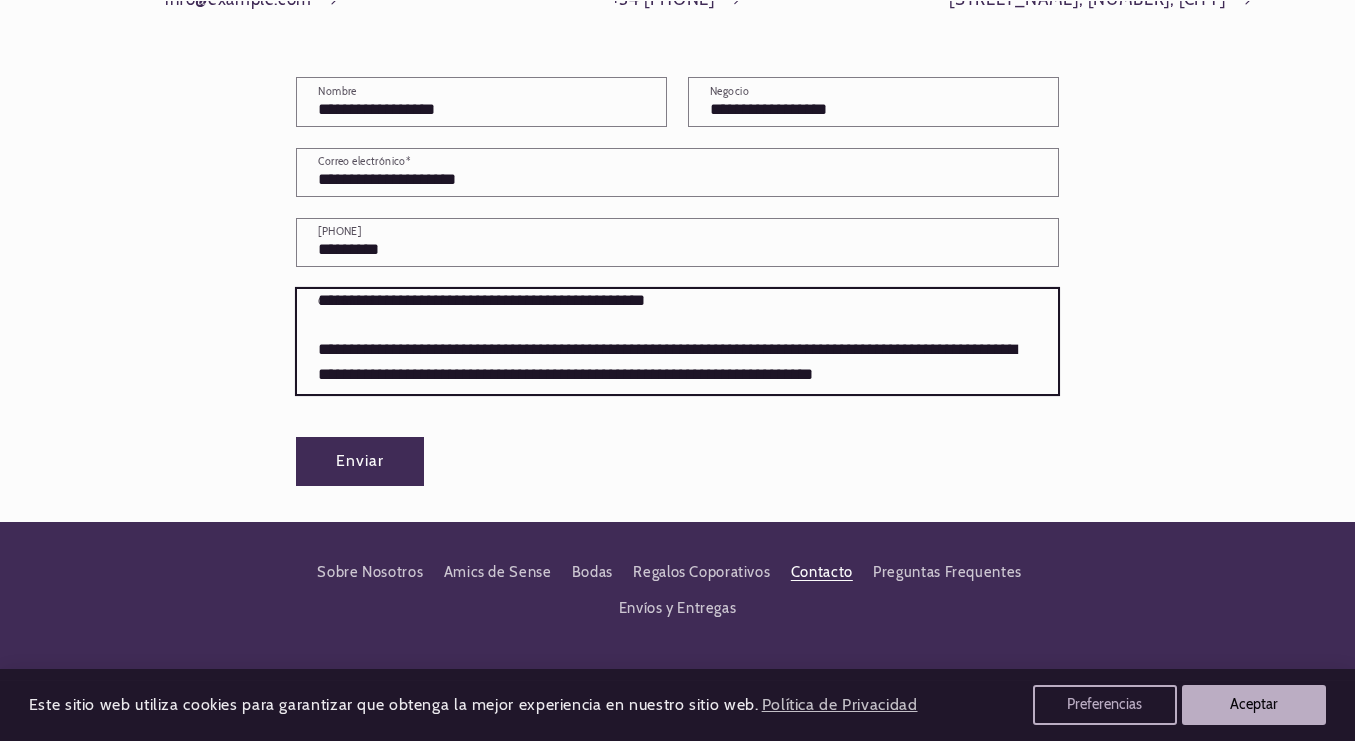 click on "**********" at bounding box center [677, 341] 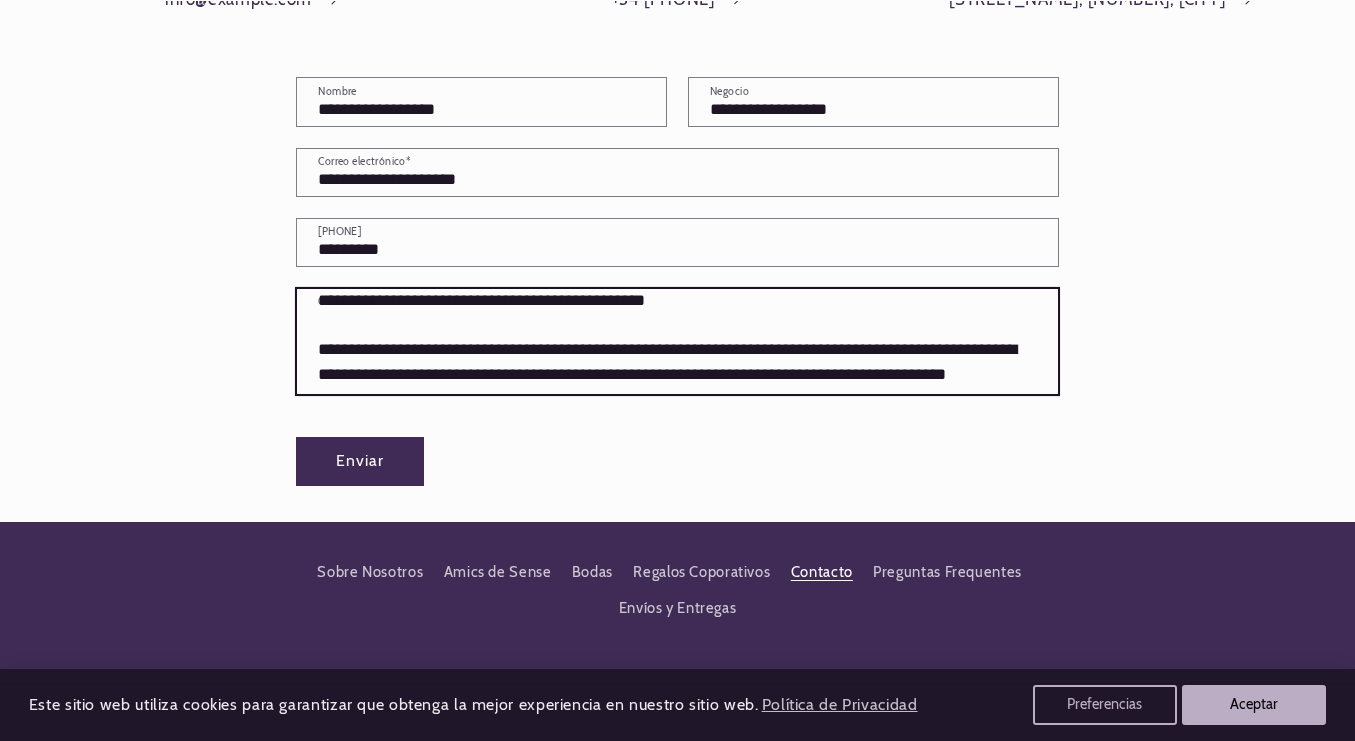 scroll, scrollTop: 89, scrollLeft: 0, axis: vertical 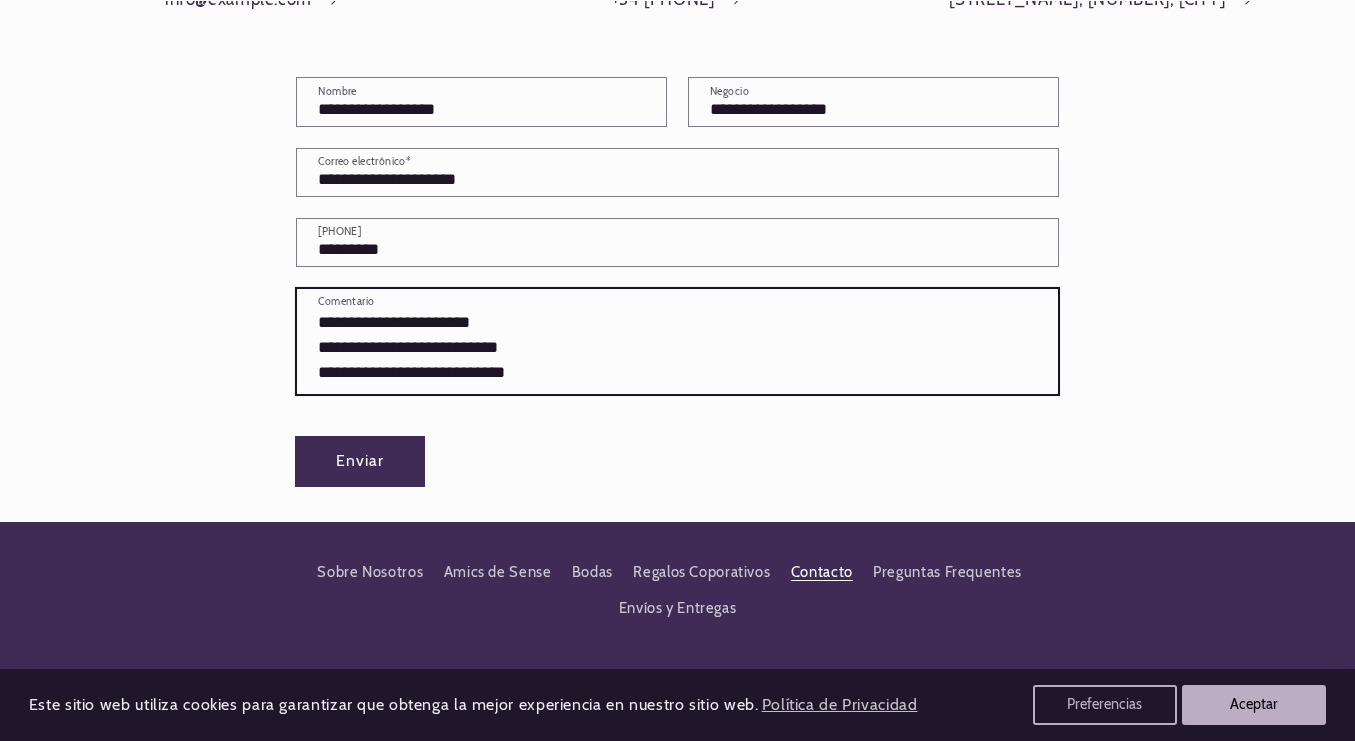type on "**********" 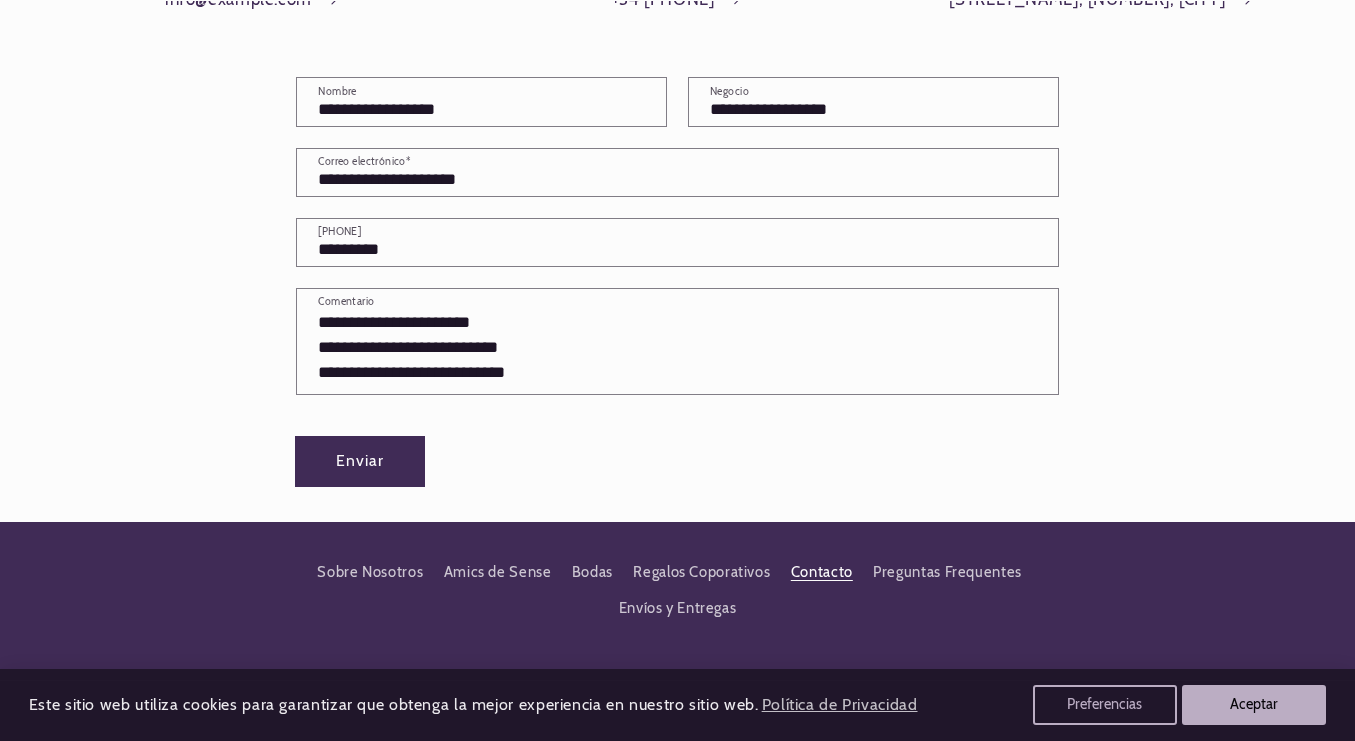 click on "Enviar" at bounding box center (360, 461) 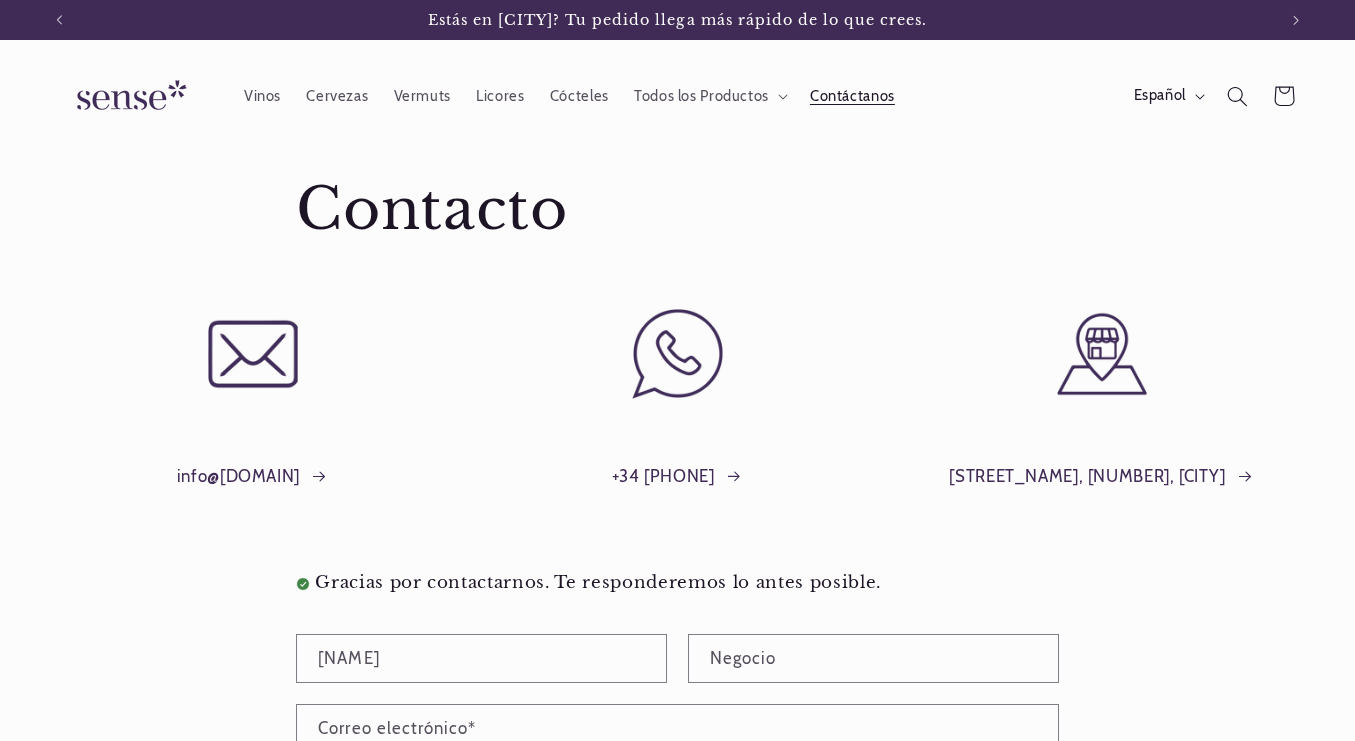 scroll, scrollTop: 575, scrollLeft: 0, axis: vertical 